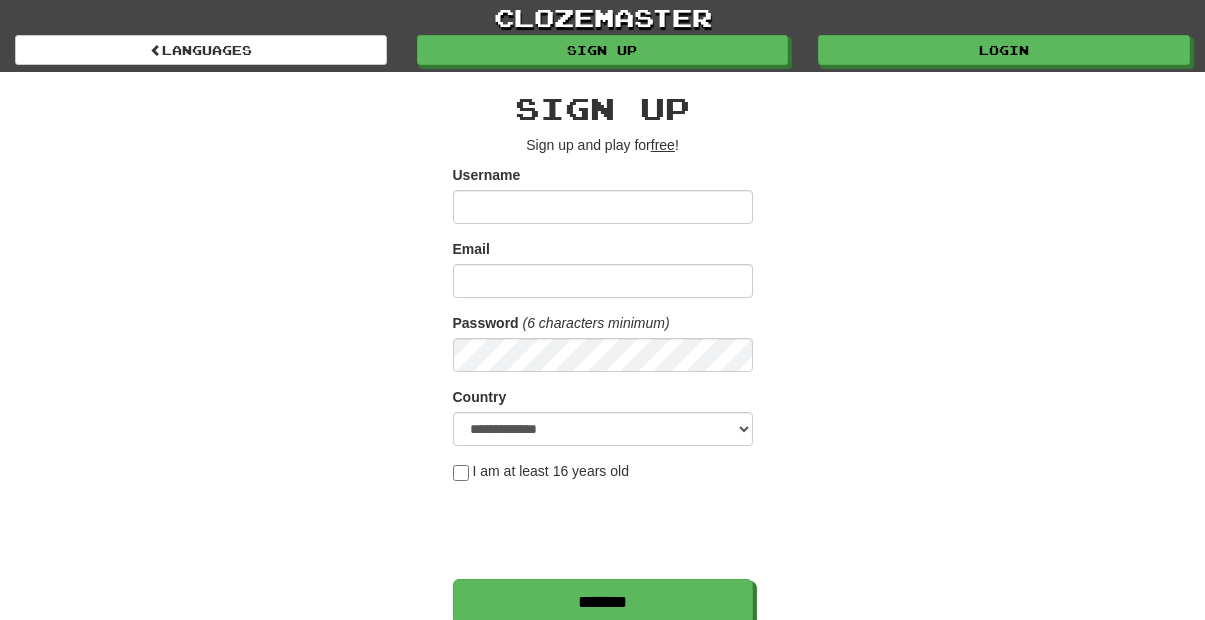 scroll, scrollTop: 0, scrollLeft: 0, axis: both 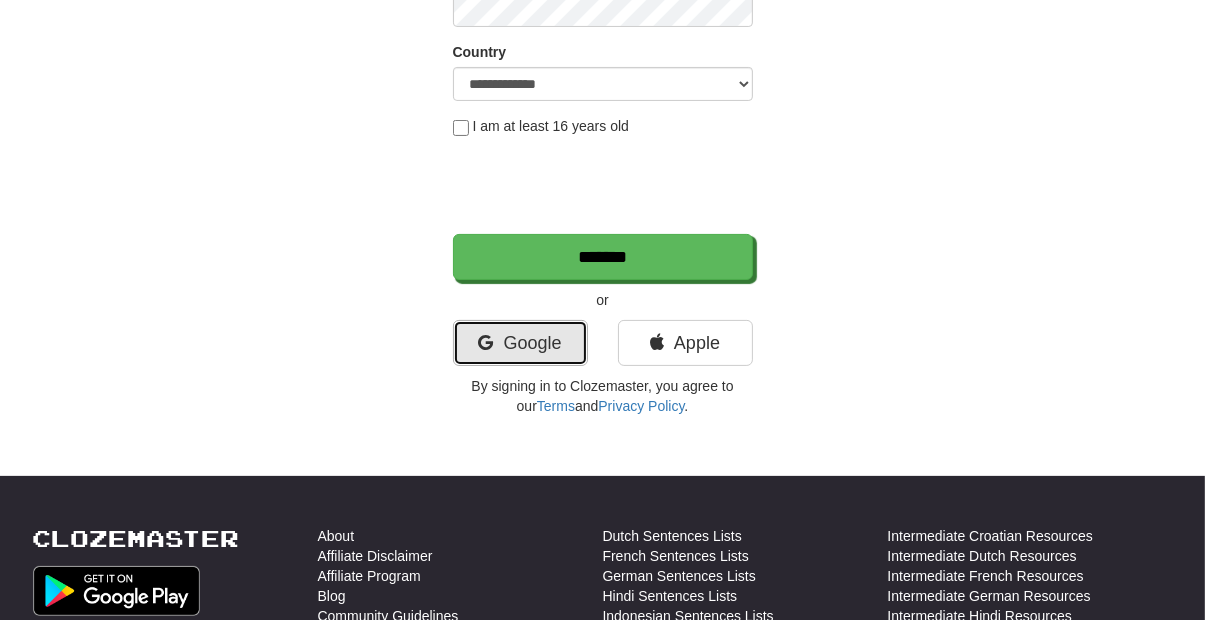 click on "Google" at bounding box center (520, 343) 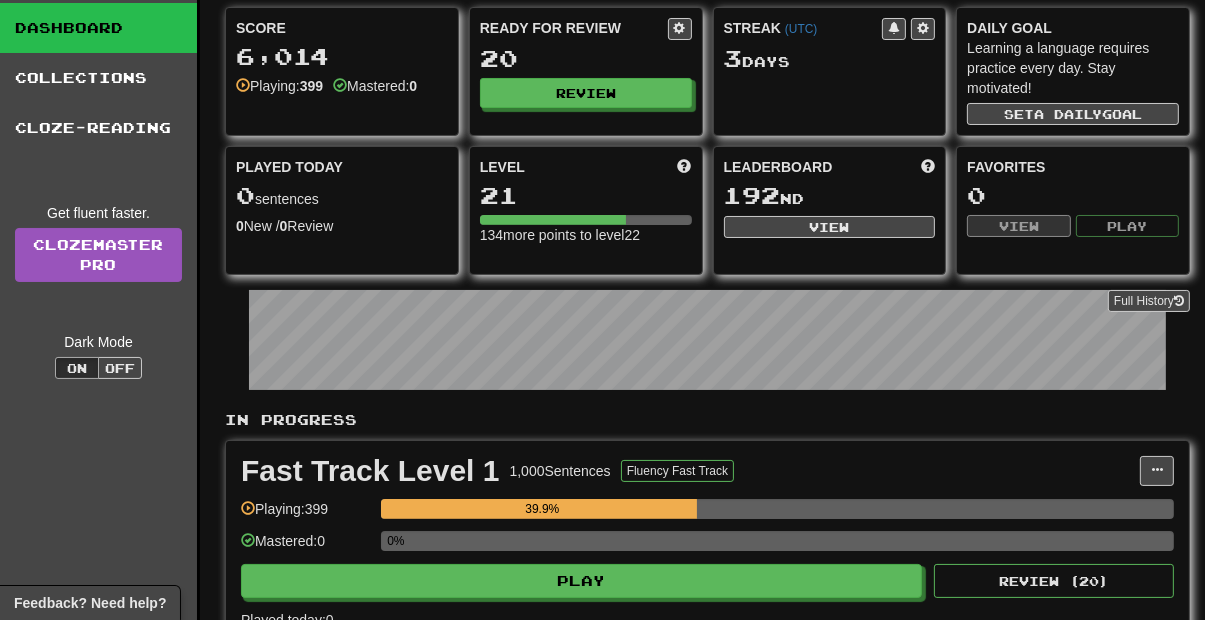 scroll, scrollTop: 62, scrollLeft: 0, axis: vertical 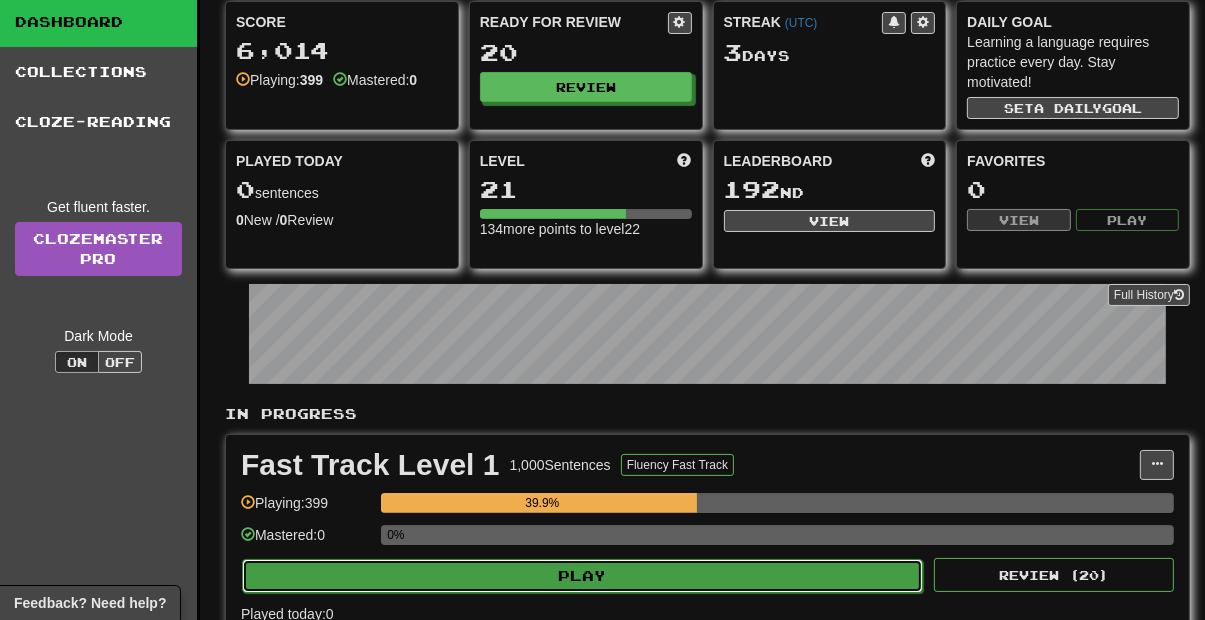 click on "Play" at bounding box center (582, 576) 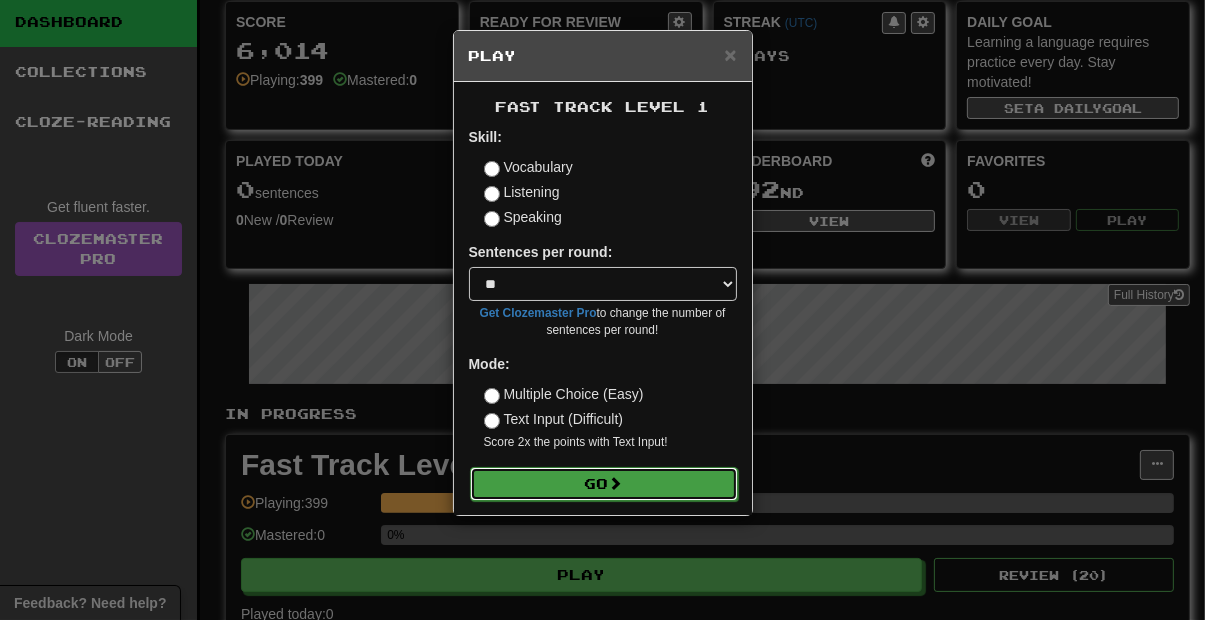 click on "Go" at bounding box center [604, 484] 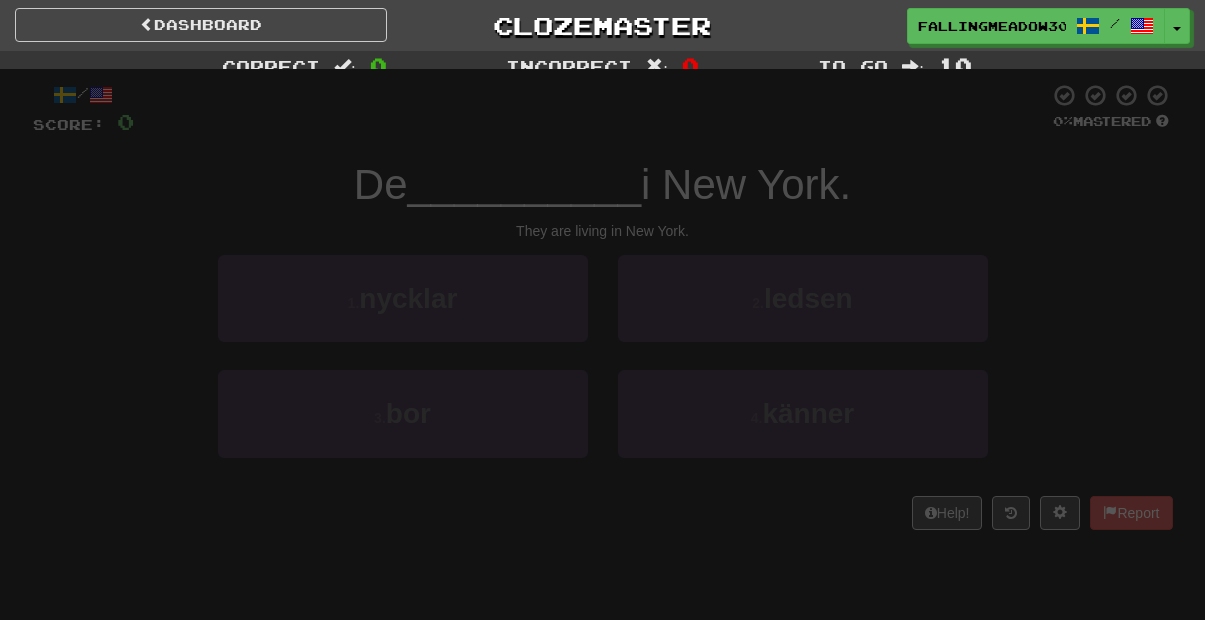 scroll, scrollTop: 0, scrollLeft: 0, axis: both 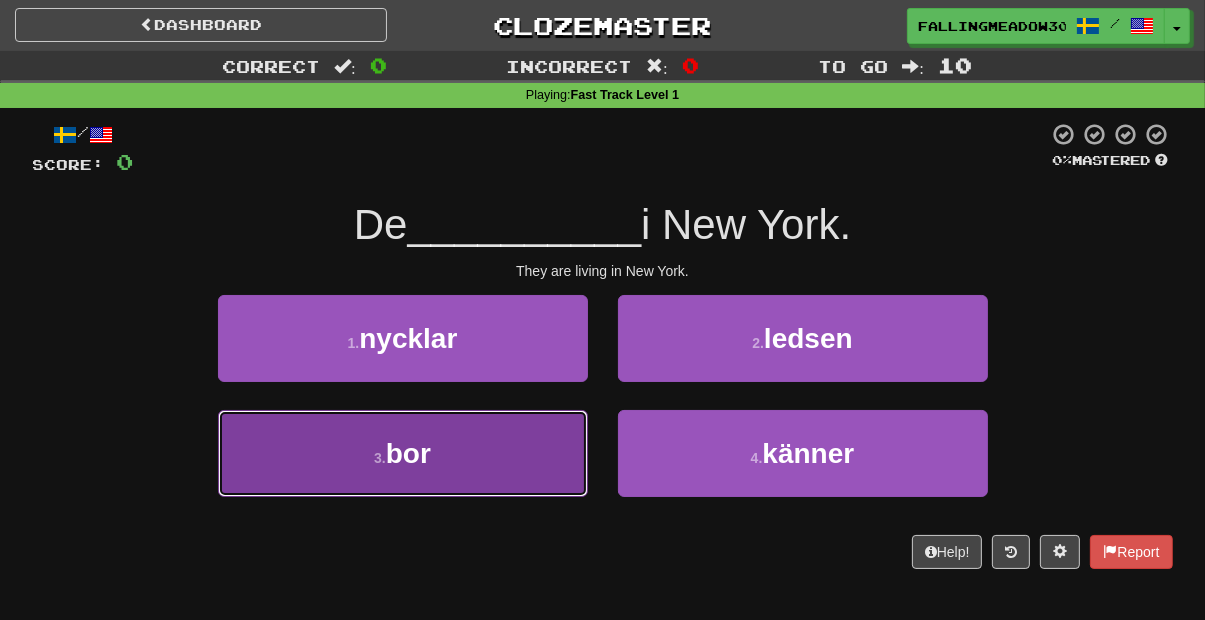 click on "3 .  bor" at bounding box center [403, 453] 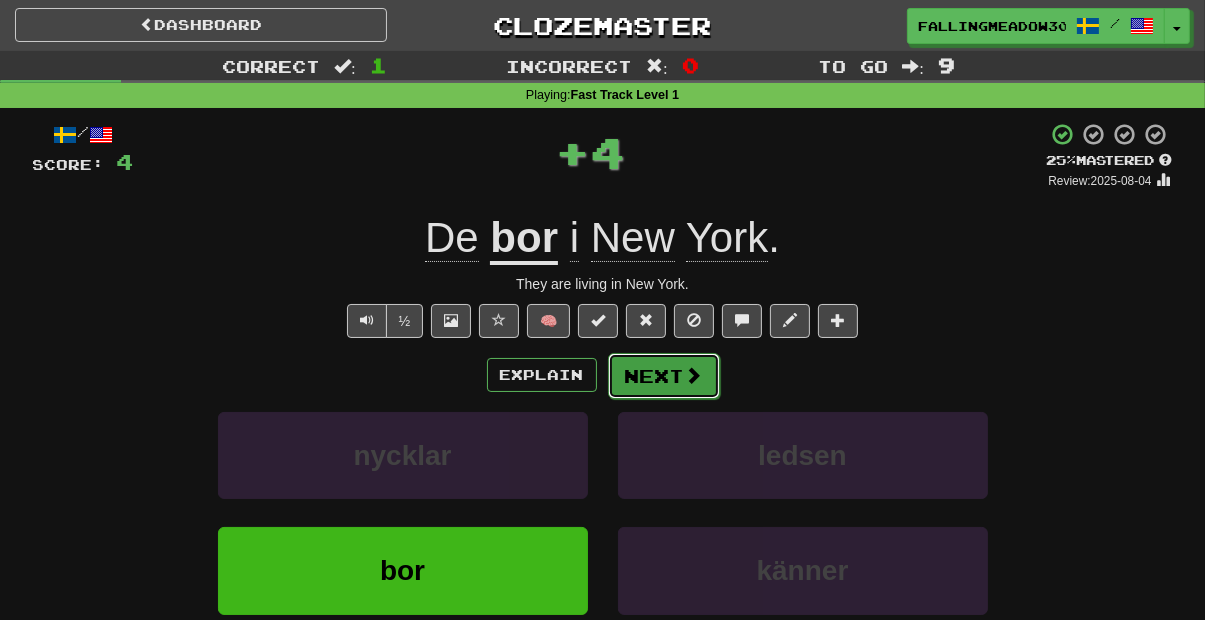 click on "Next" at bounding box center [664, 376] 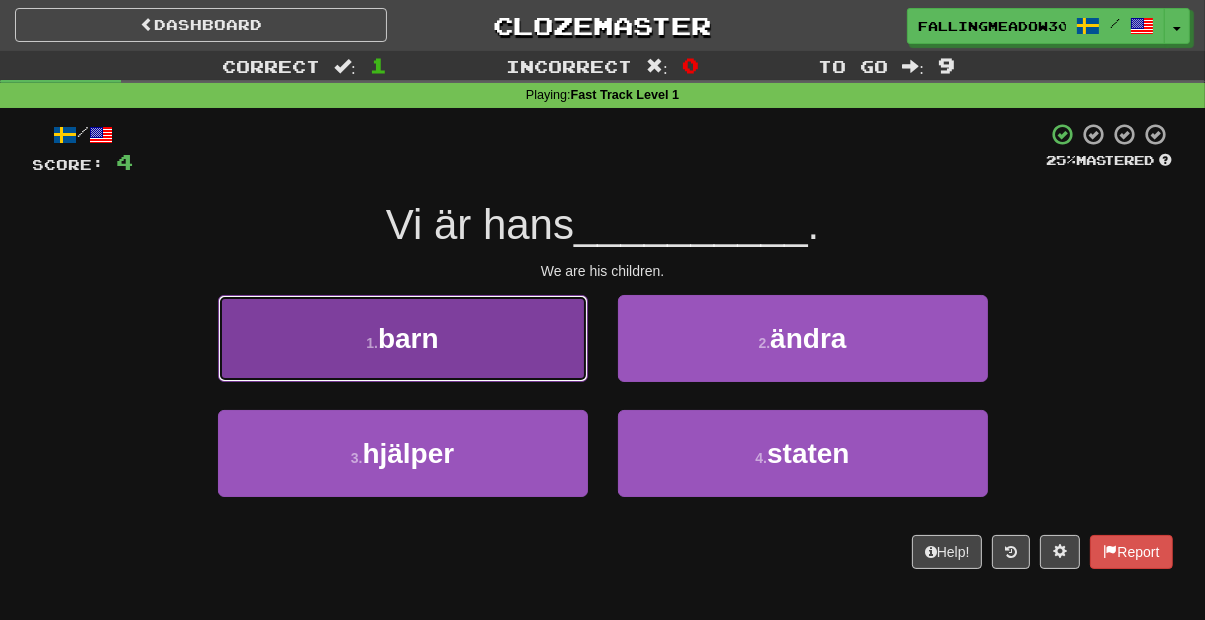click on "1 .  barn" at bounding box center (403, 338) 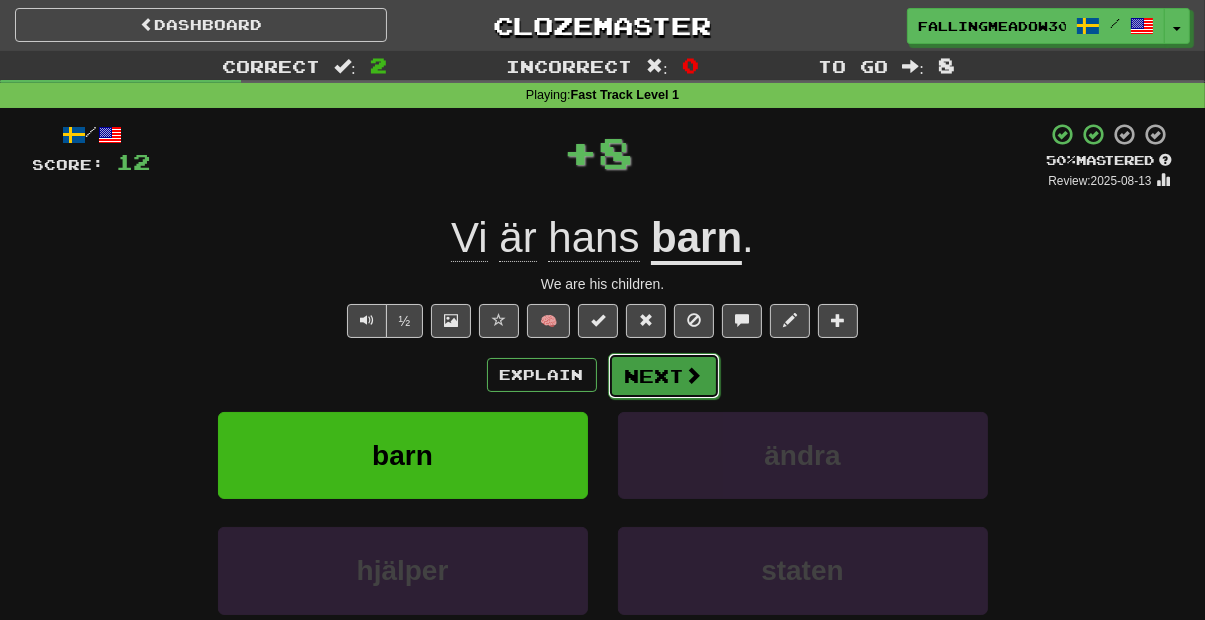 click on "Next" at bounding box center (664, 376) 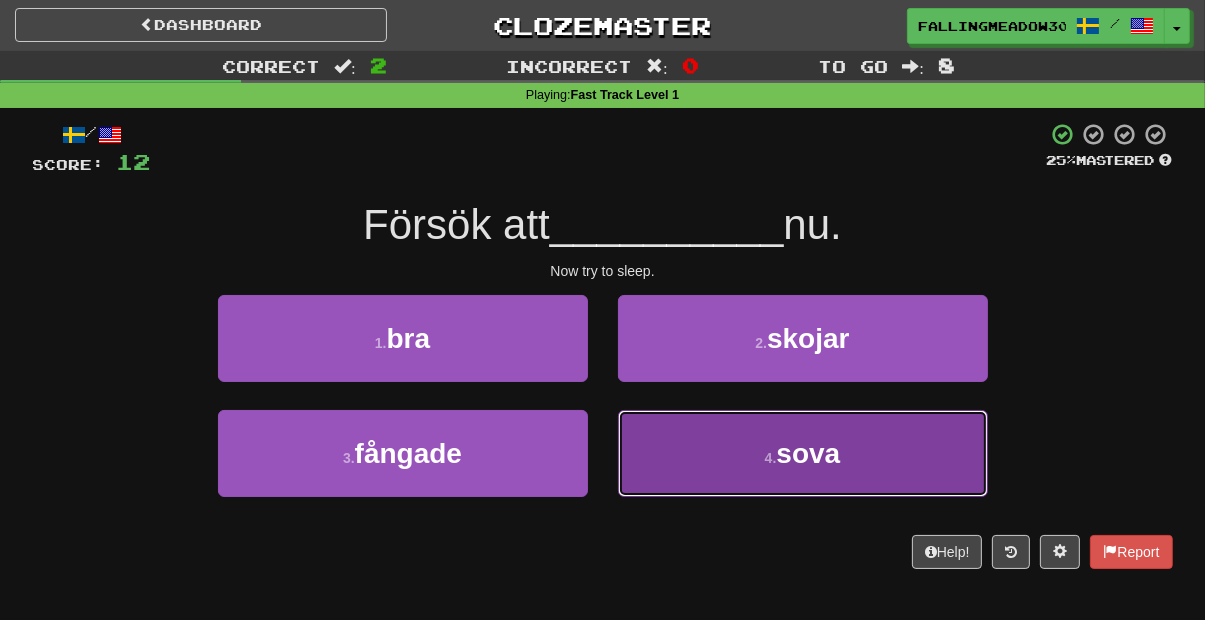 click on "sova" at bounding box center [808, 453] 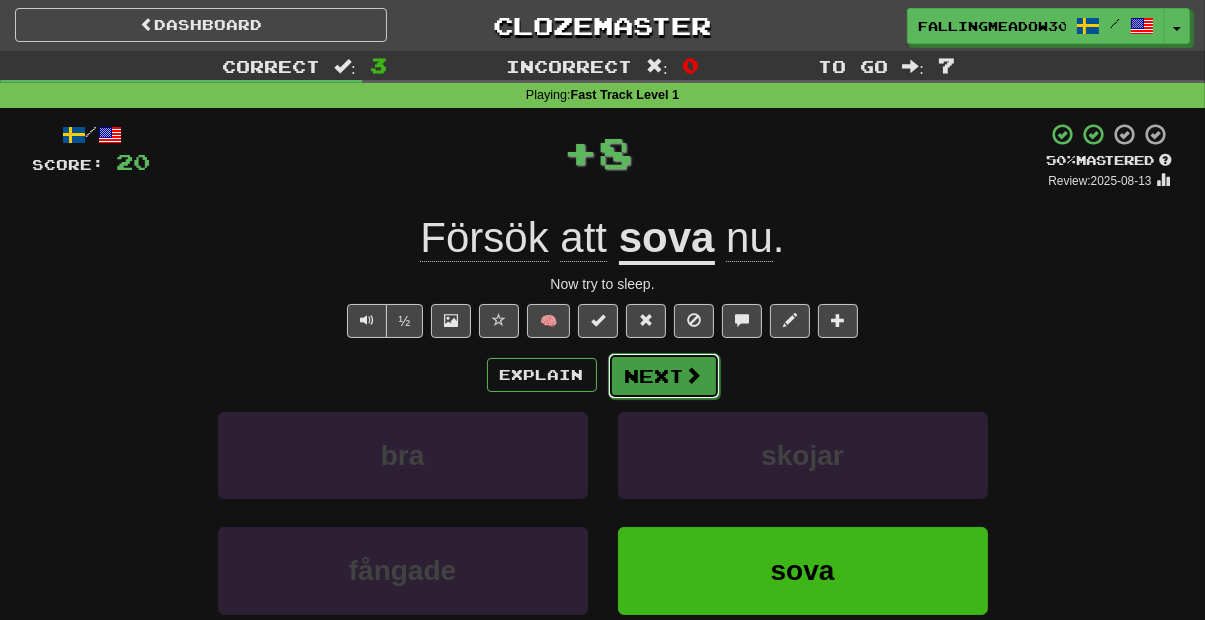 click on "Next" at bounding box center [664, 376] 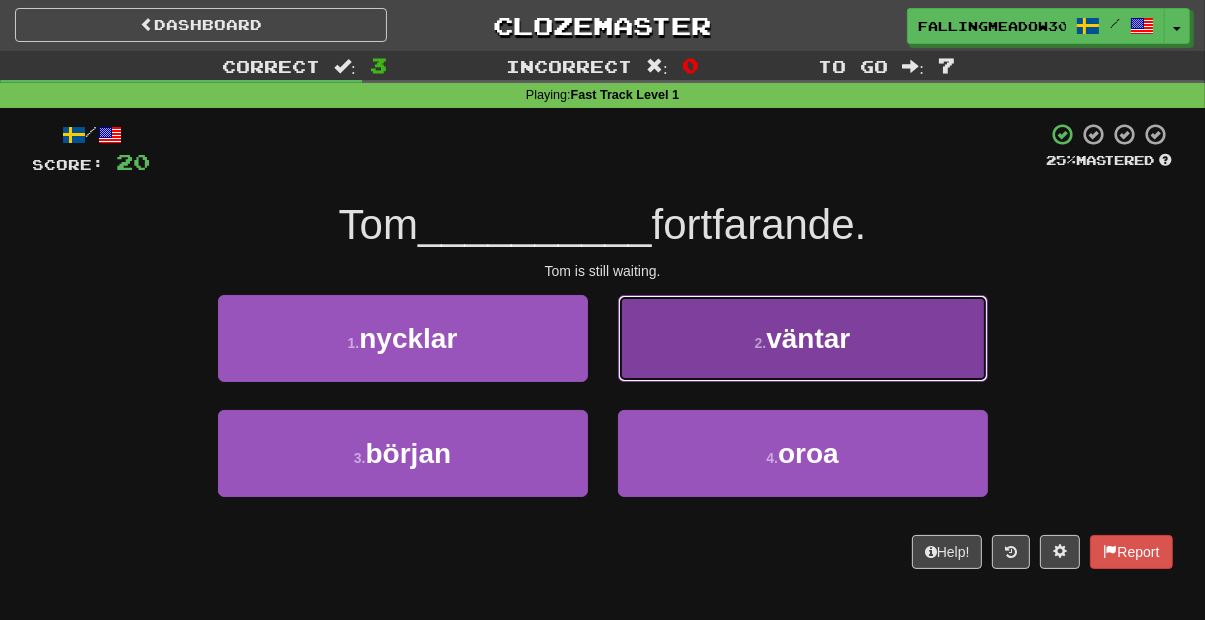 click on "2 .  väntar" at bounding box center [803, 338] 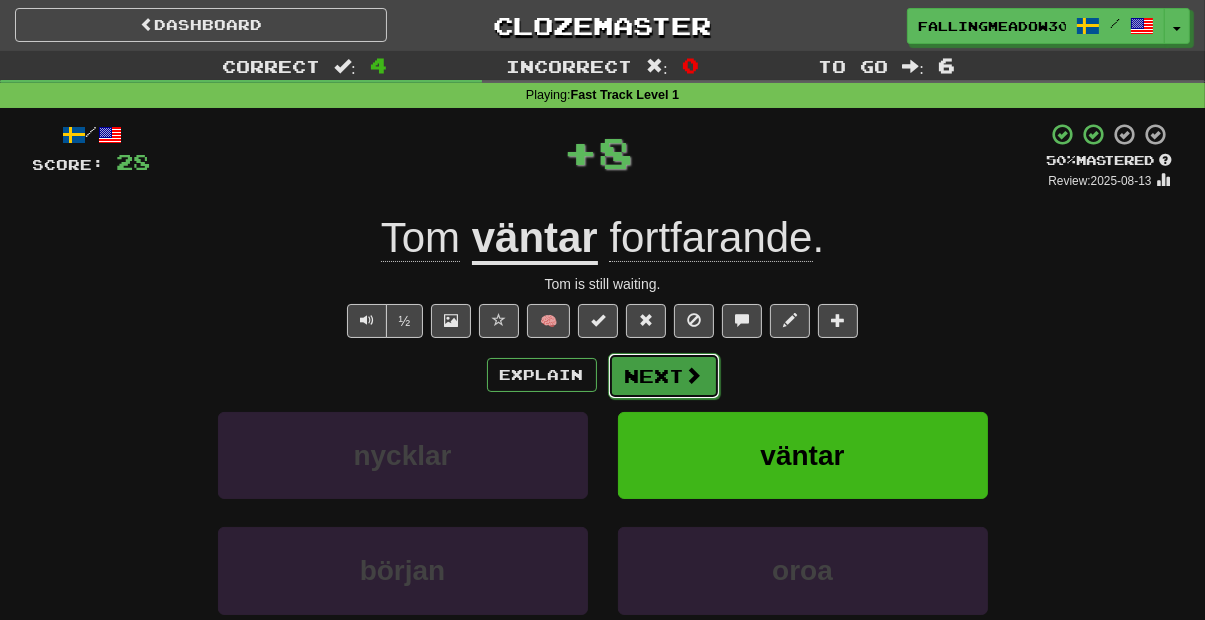click on "Next" at bounding box center [664, 376] 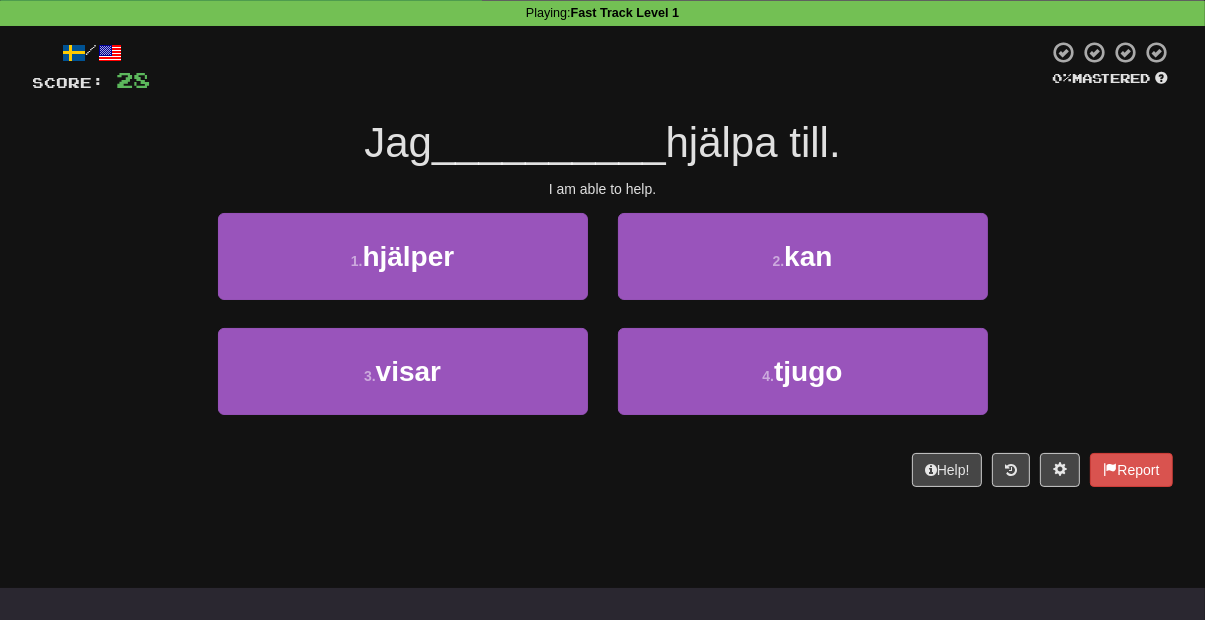 scroll, scrollTop: 83, scrollLeft: 0, axis: vertical 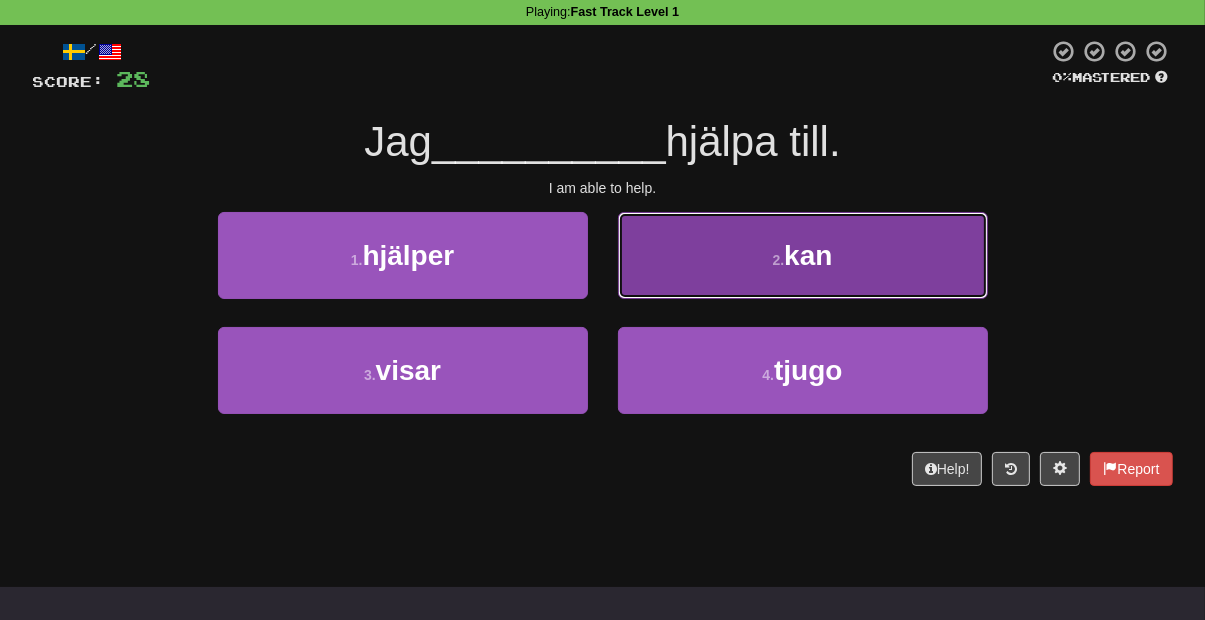 click on "2 .  kan" at bounding box center (803, 255) 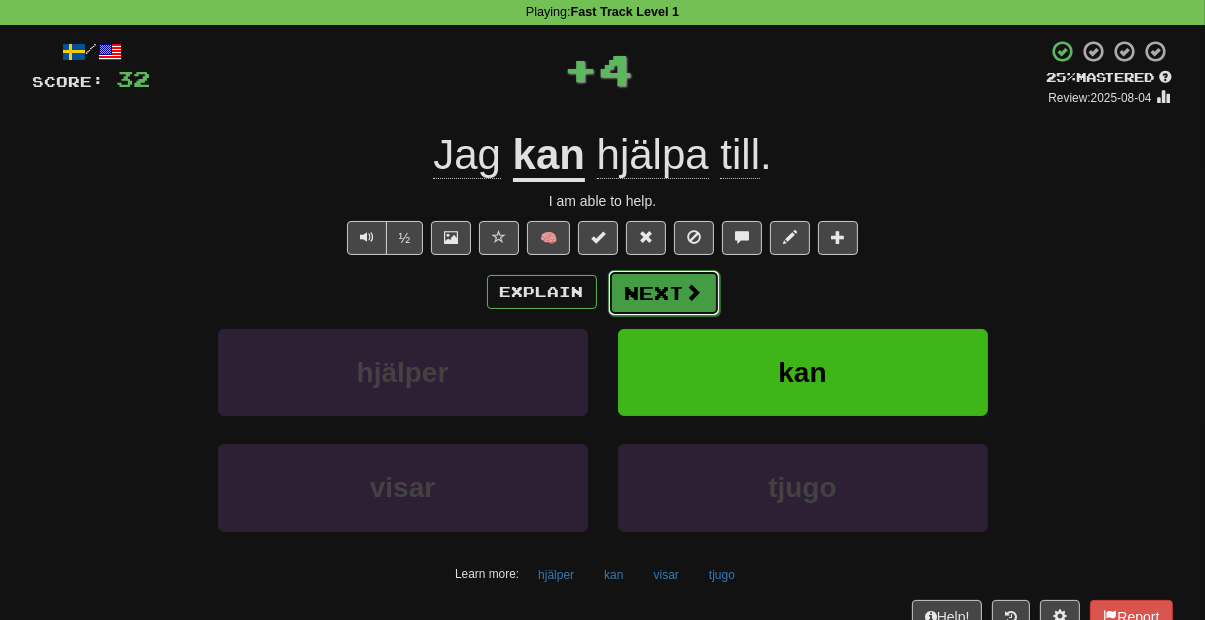 click on "Next" at bounding box center [664, 293] 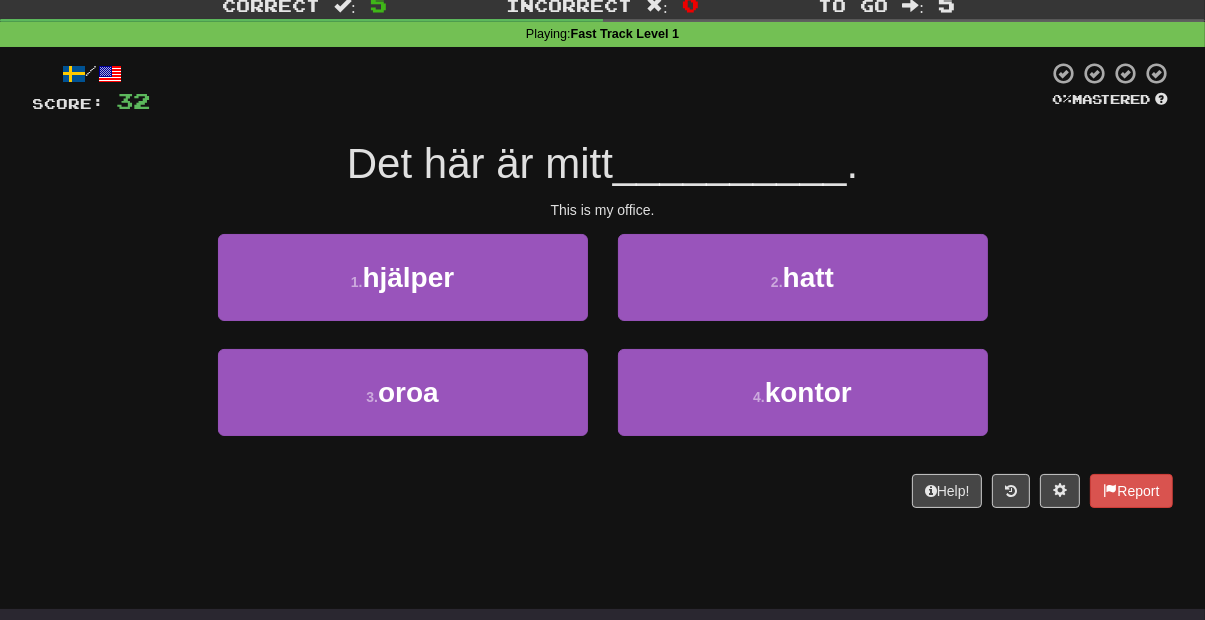 scroll, scrollTop: 0, scrollLeft: 0, axis: both 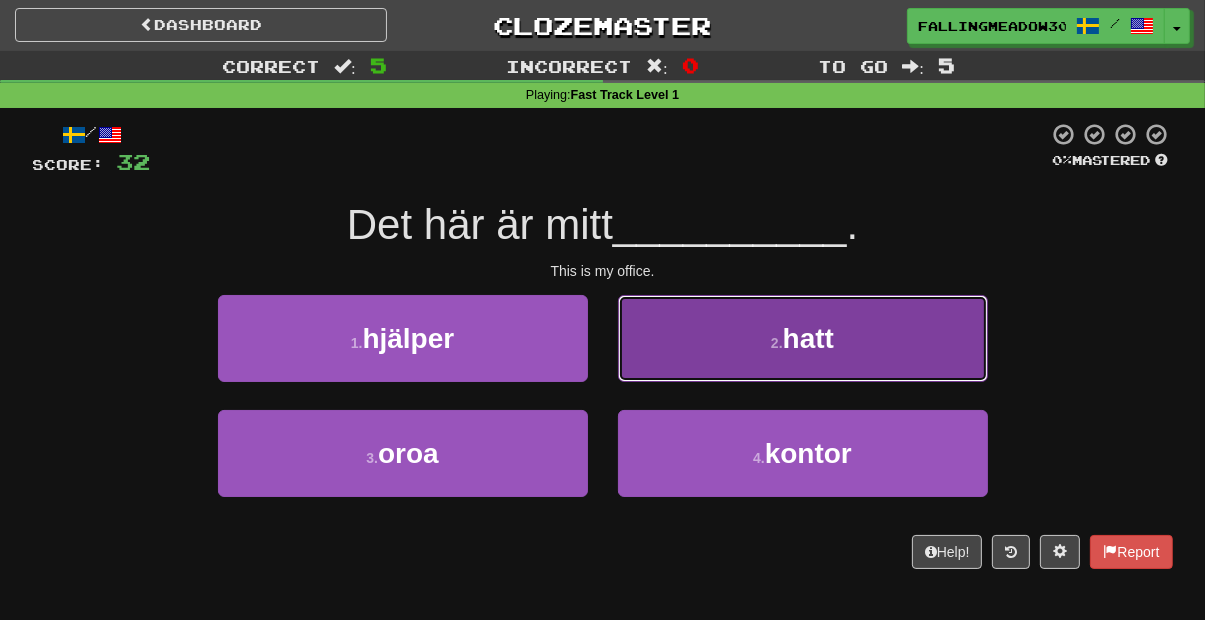 click on "2 .  hatt" at bounding box center [803, 338] 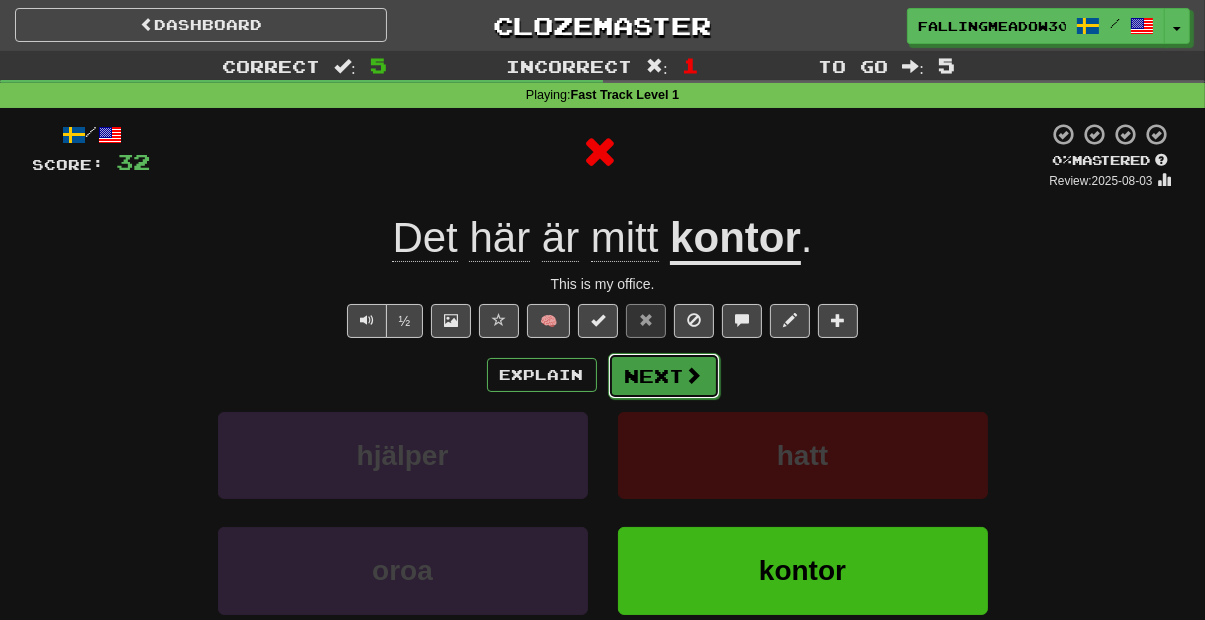 click on "Next" at bounding box center [664, 376] 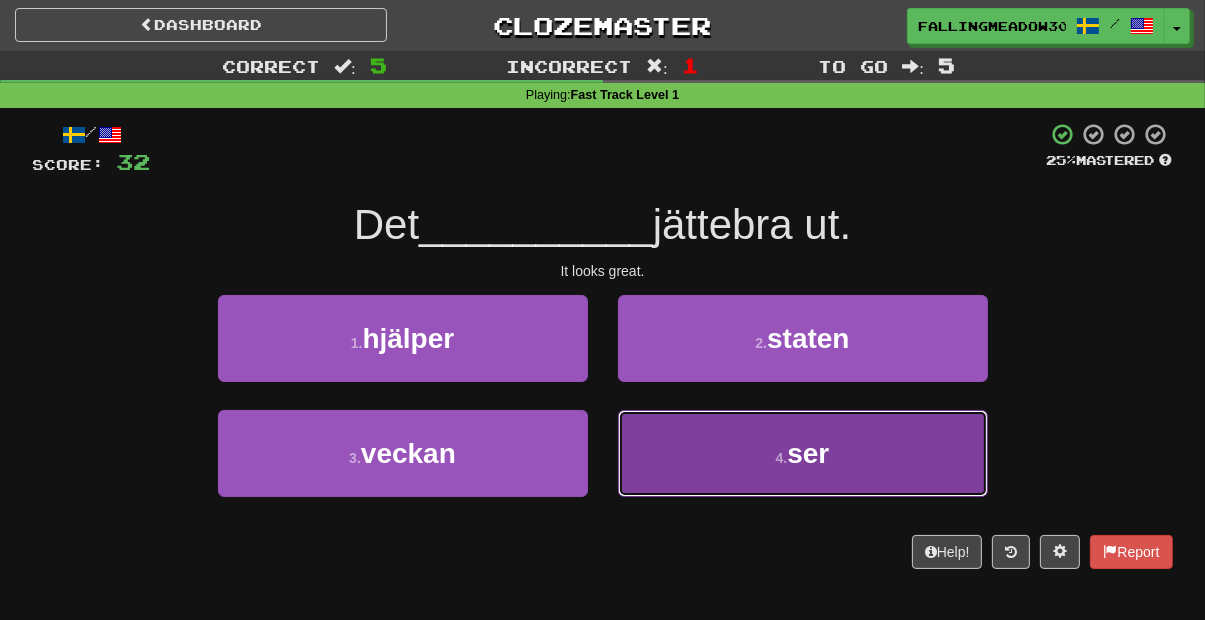click on "ser" at bounding box center (808, 453) 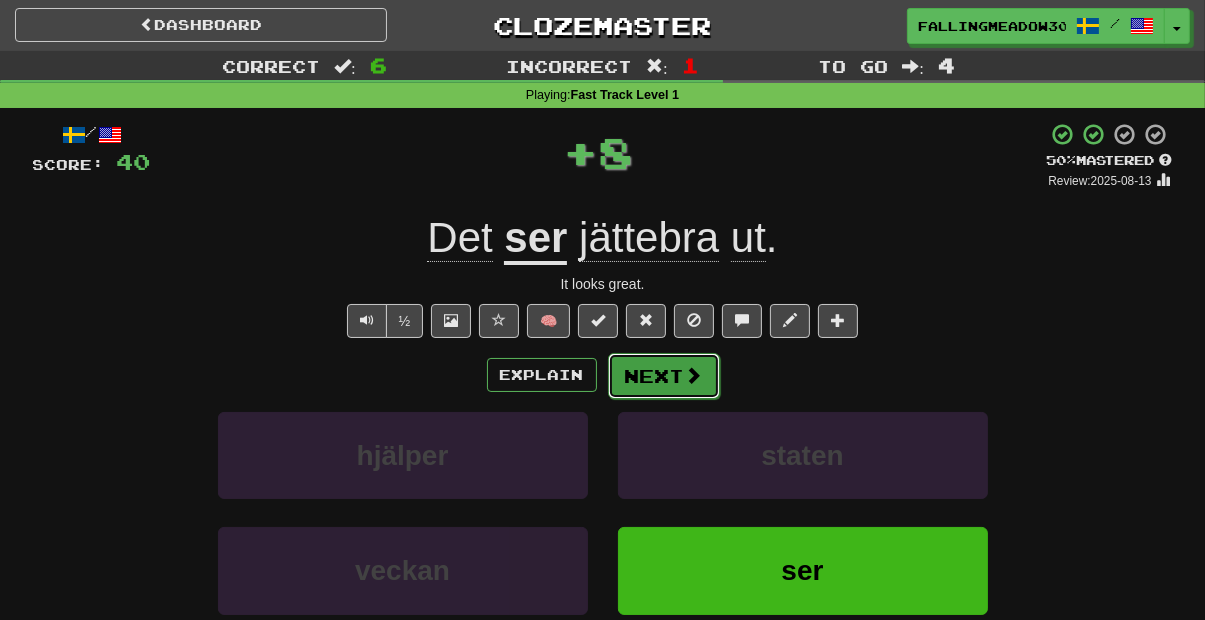 click at bounding box center [694, 375] 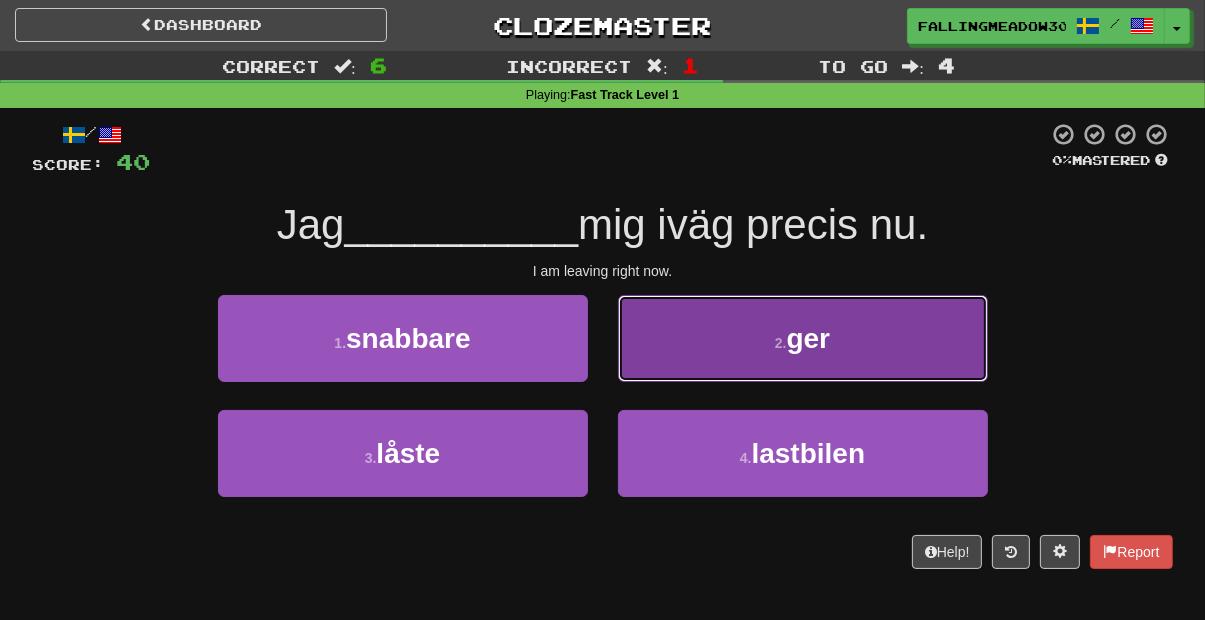 click on "2 .  ger" at bounding box center (803, 338) 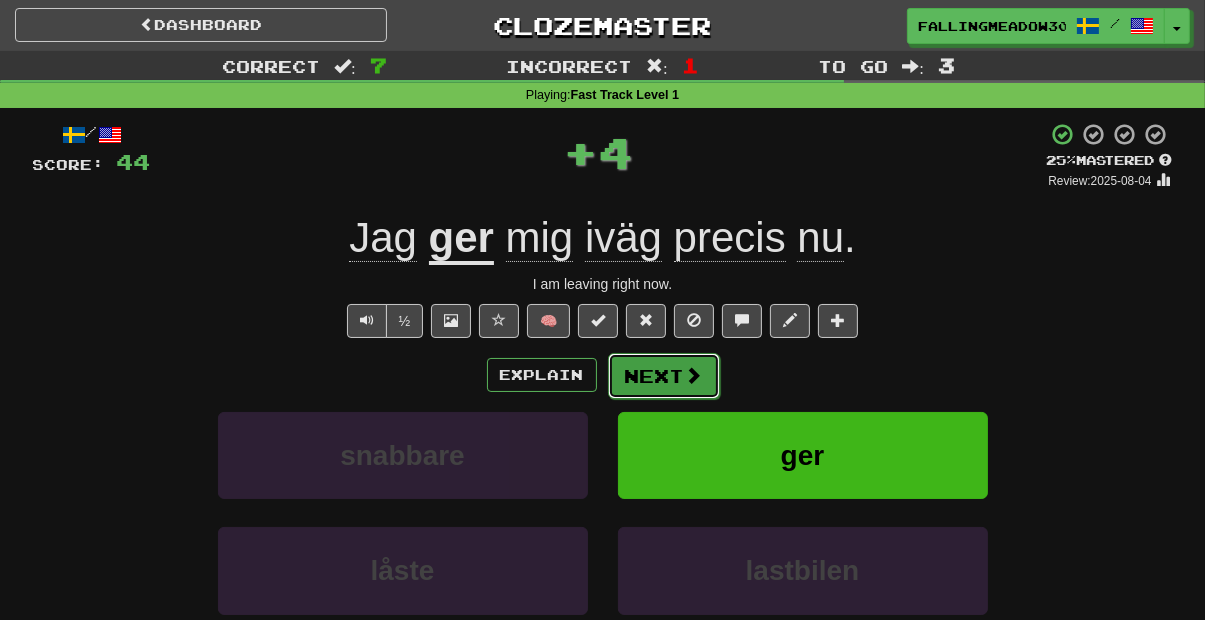click on "Next" at bounding box center [664, 376] 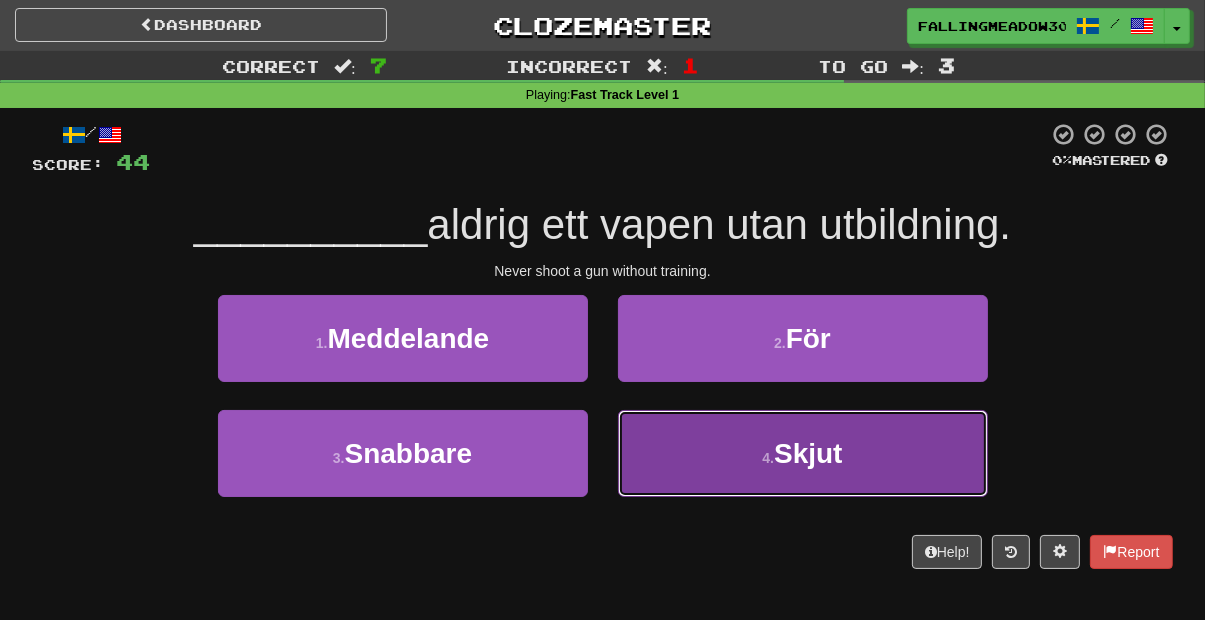 click on "4 .  Skjut" at bounding box center [803, 453] 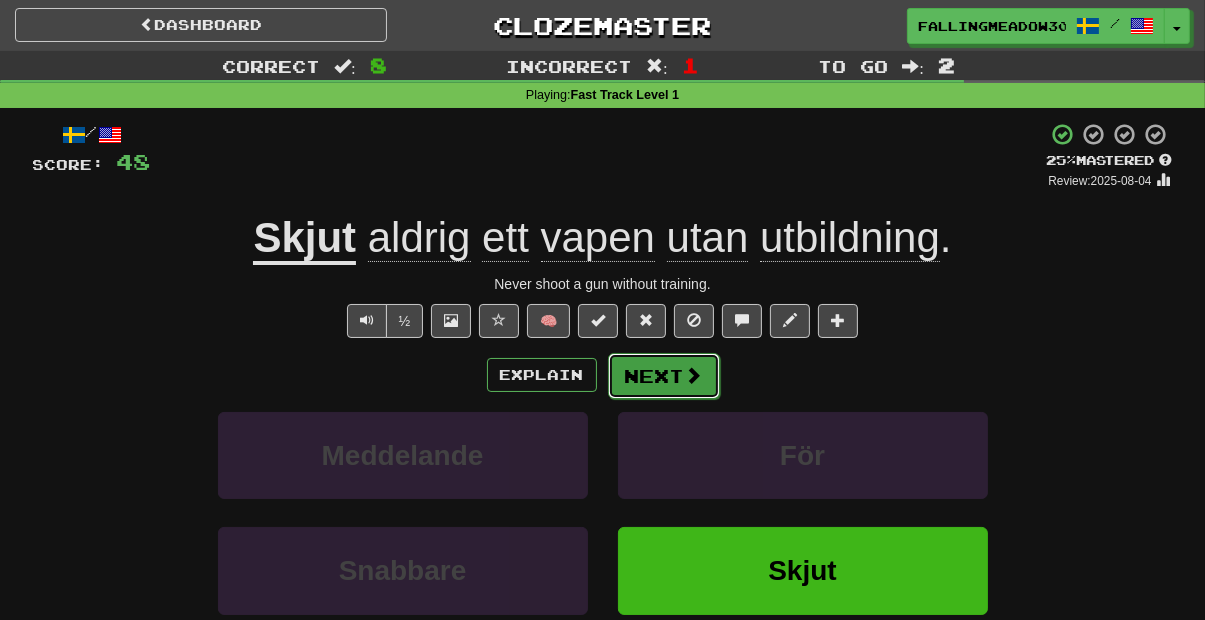 click on "Next" at bounding box center (664, 376) 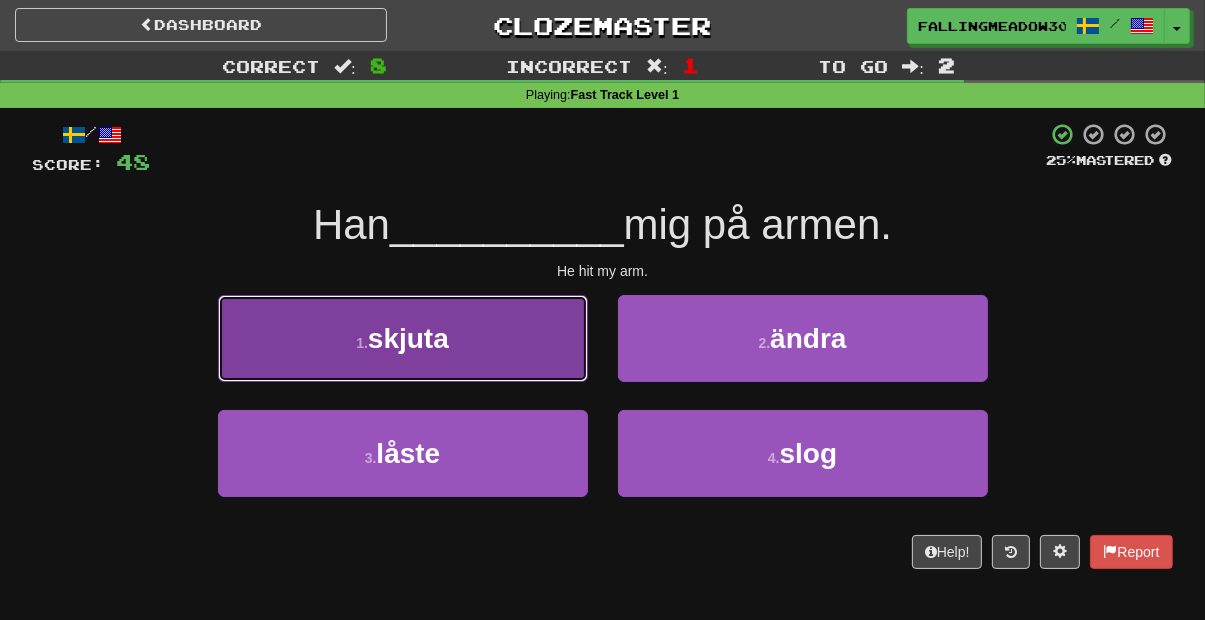 click on "1 .  skjuta" at bounding box center [403, 338] 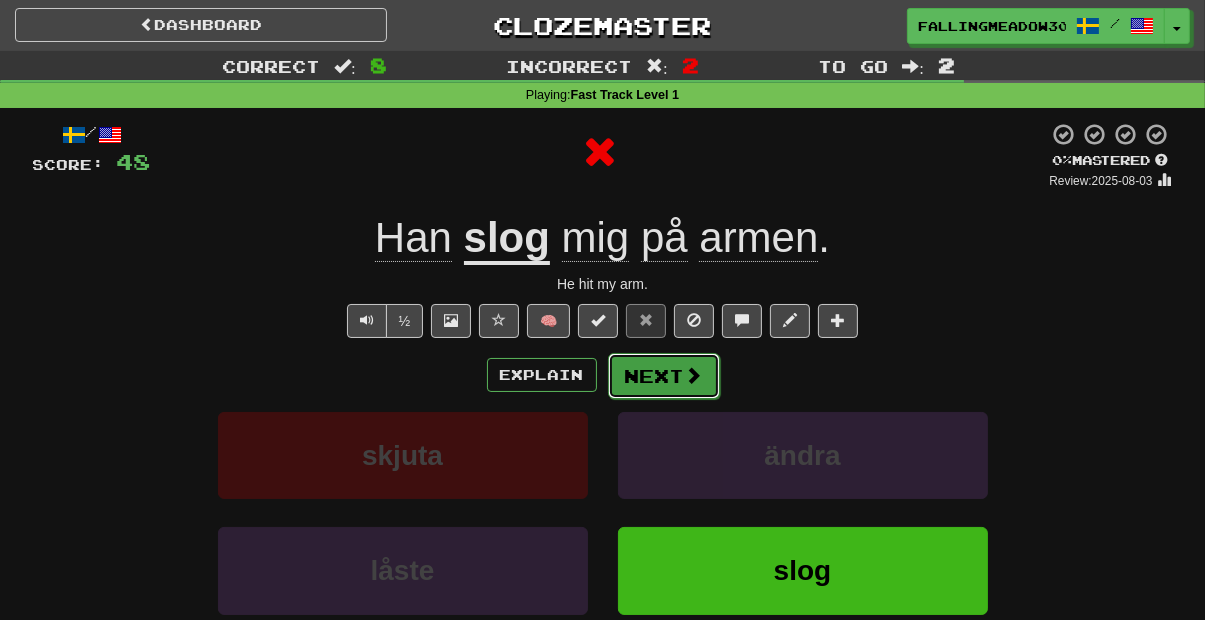 click on "Next" at bounding box center (664, 376) 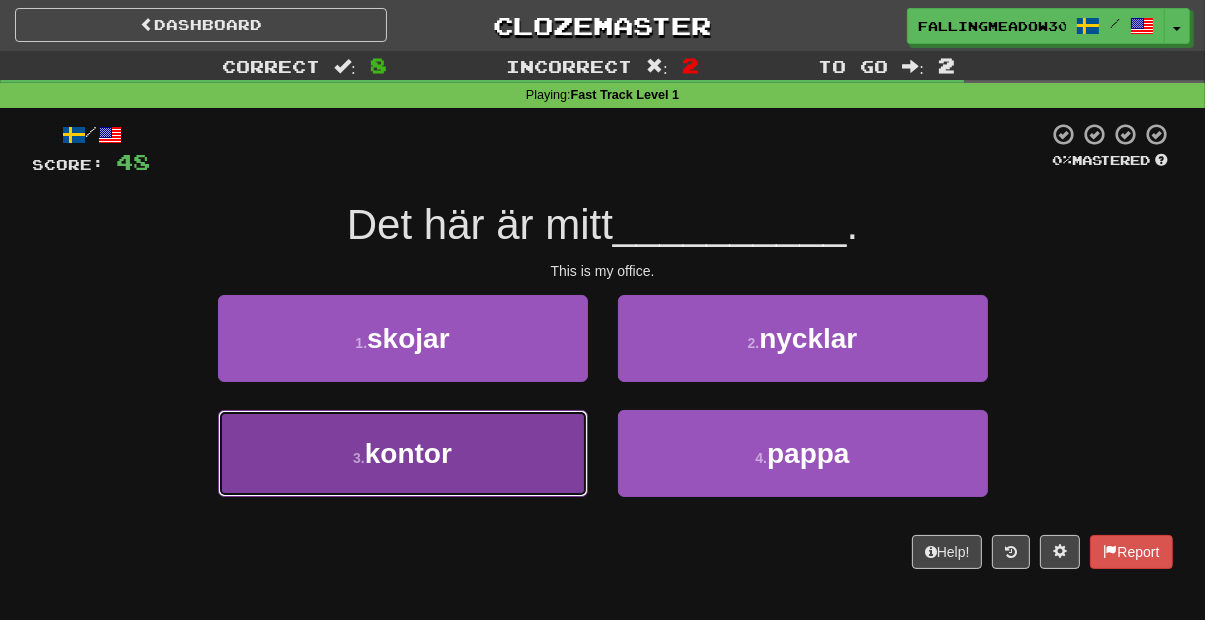 click on "3 .  kontor" at bounding box center (403, 453) 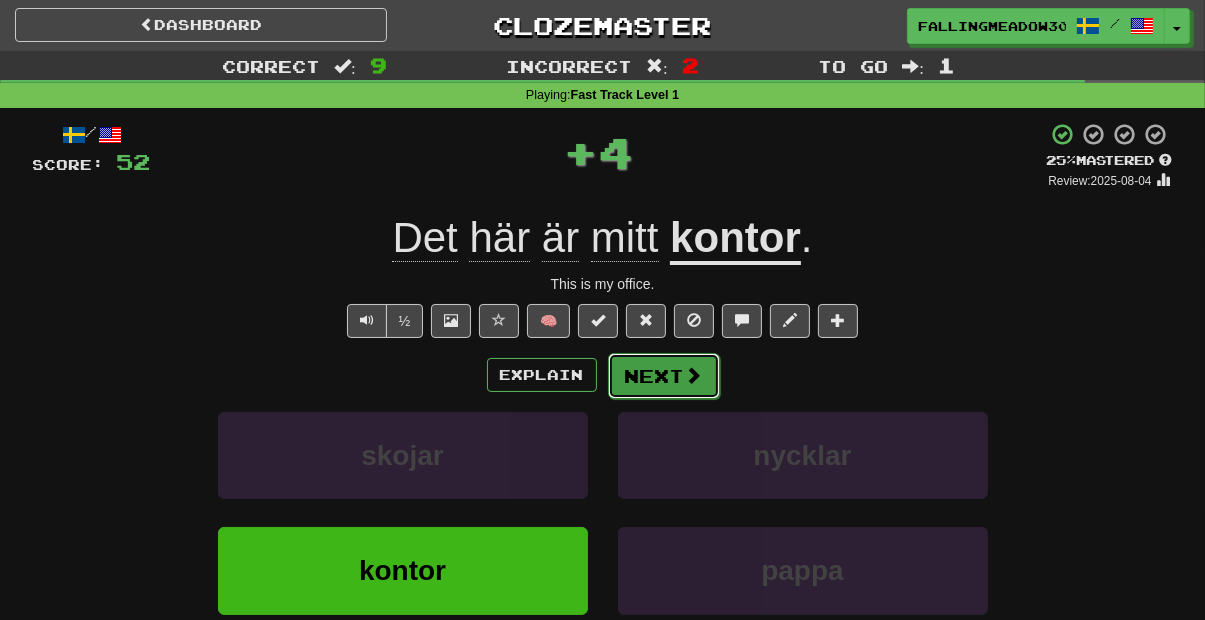 click on "Next" at bounding box center (664, 376) 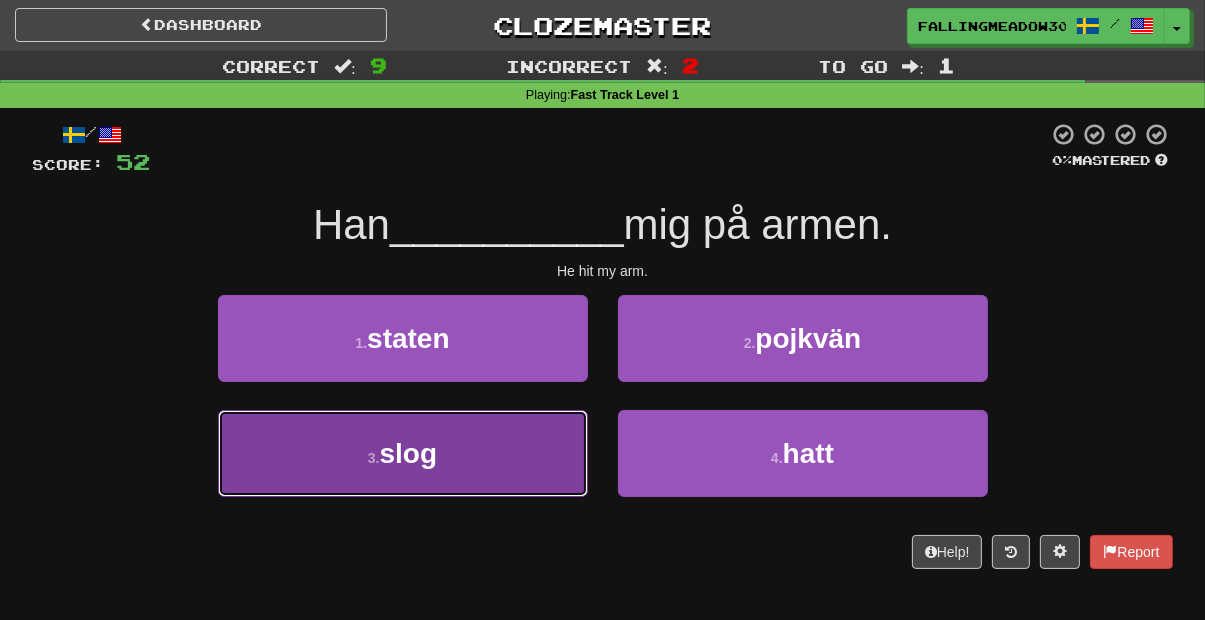 click on "3 .  slog" at bounding box center (403, 453) 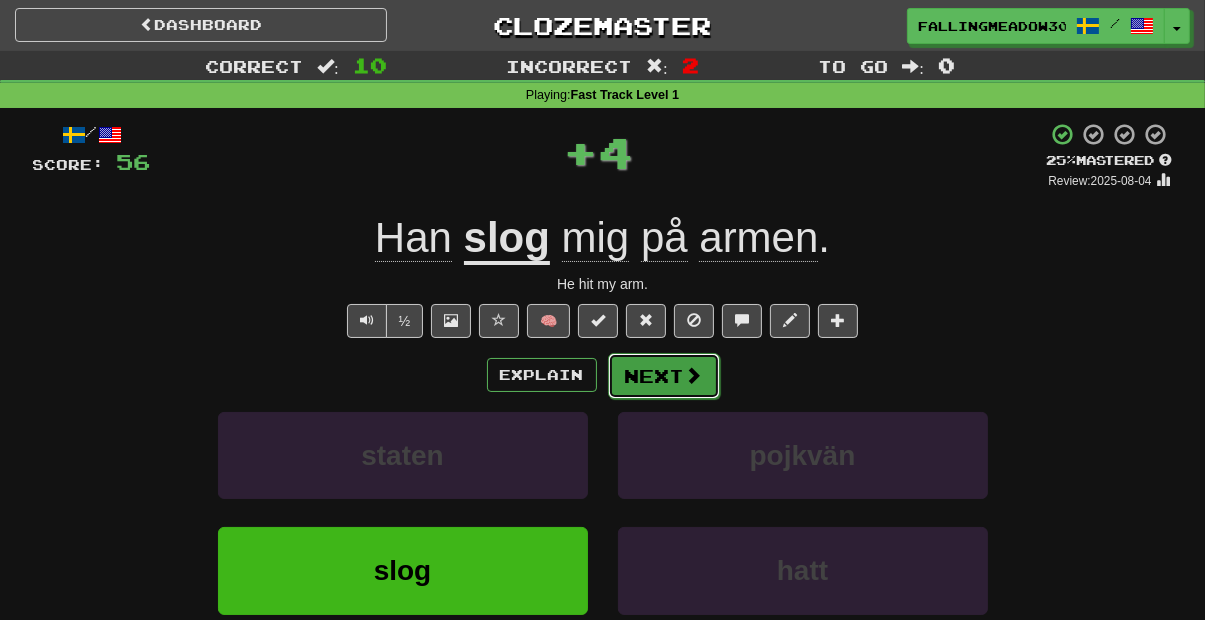 click on "Next" at bounding box center (664, 376) 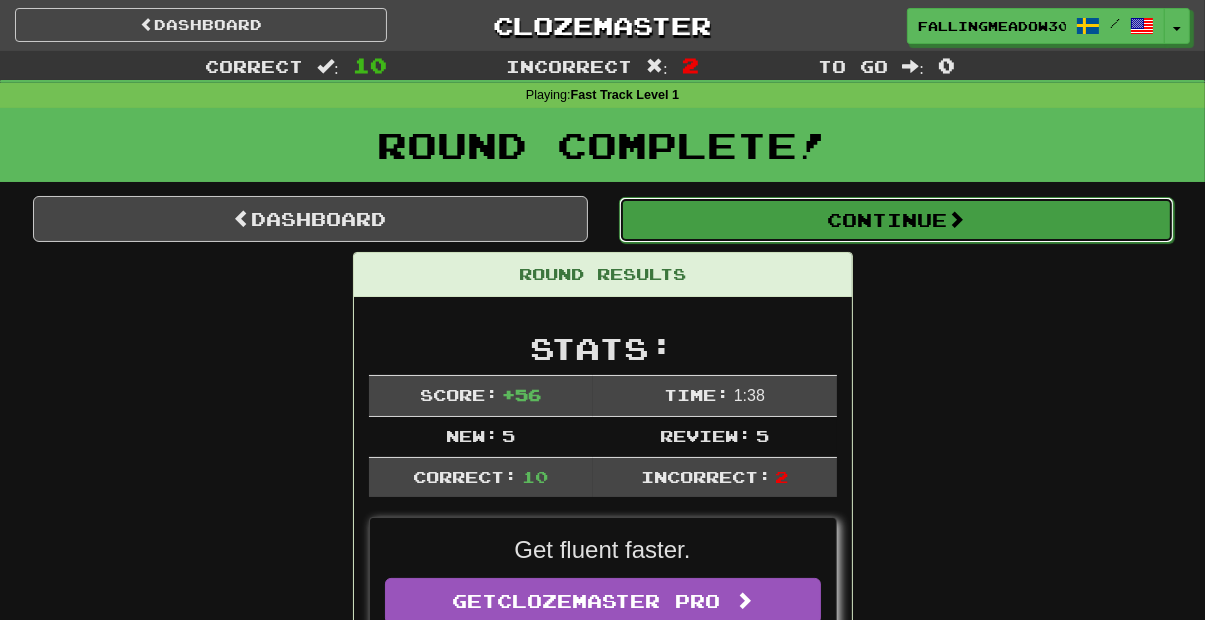 click on "Continue" at bounding box center [896, 220] 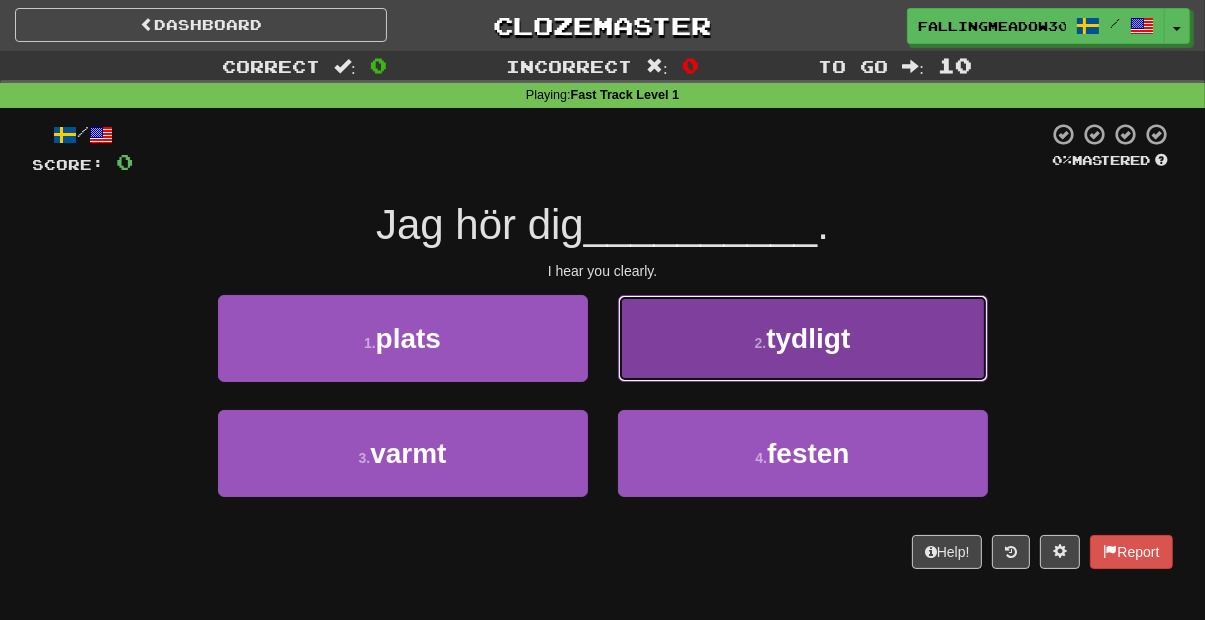 click on "2 .  tydligt" at bounding box center [803, 338] 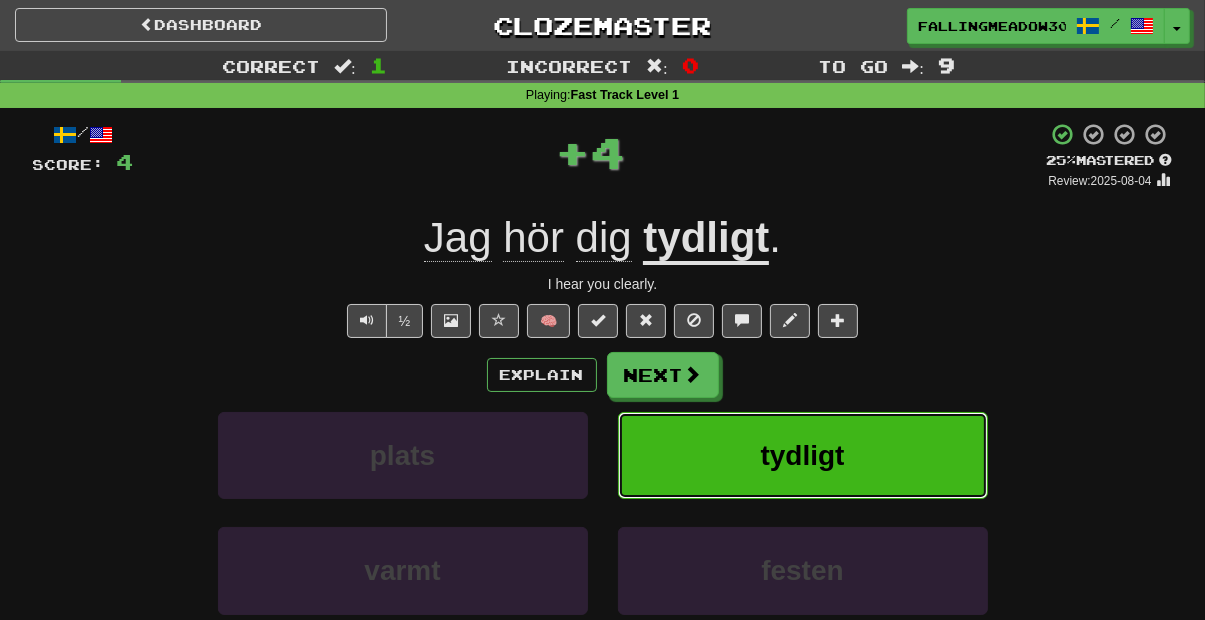 click on "tydligt" at bounding box center [803, 455] 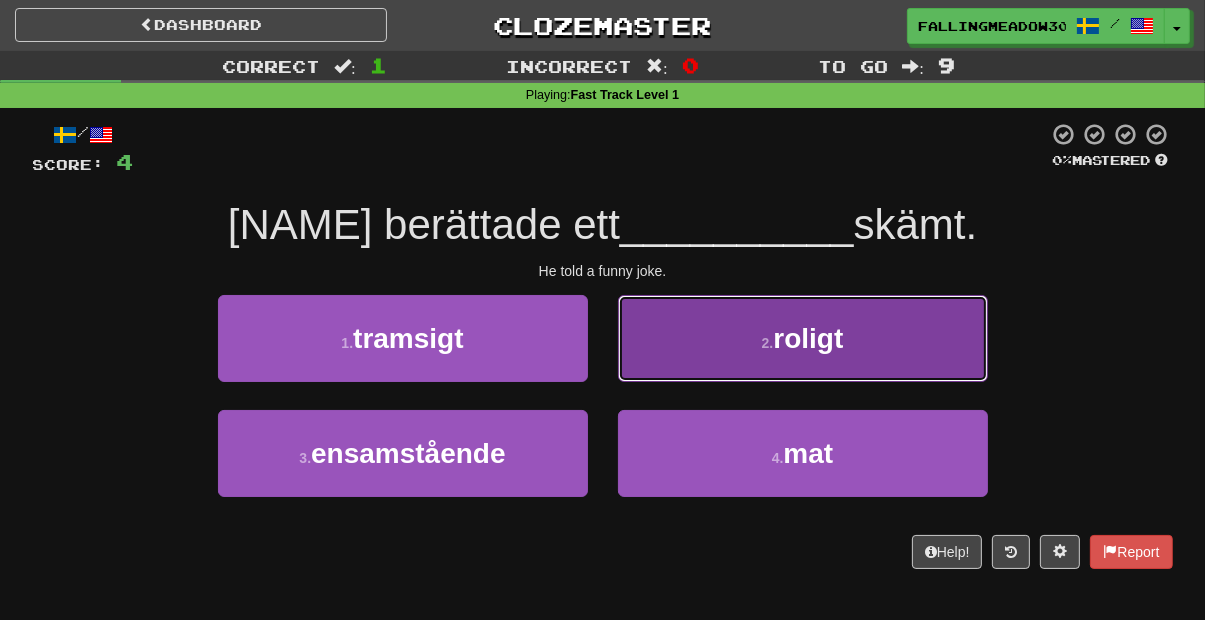 click on "2 .  roligt" at bounding box center (803, 338) 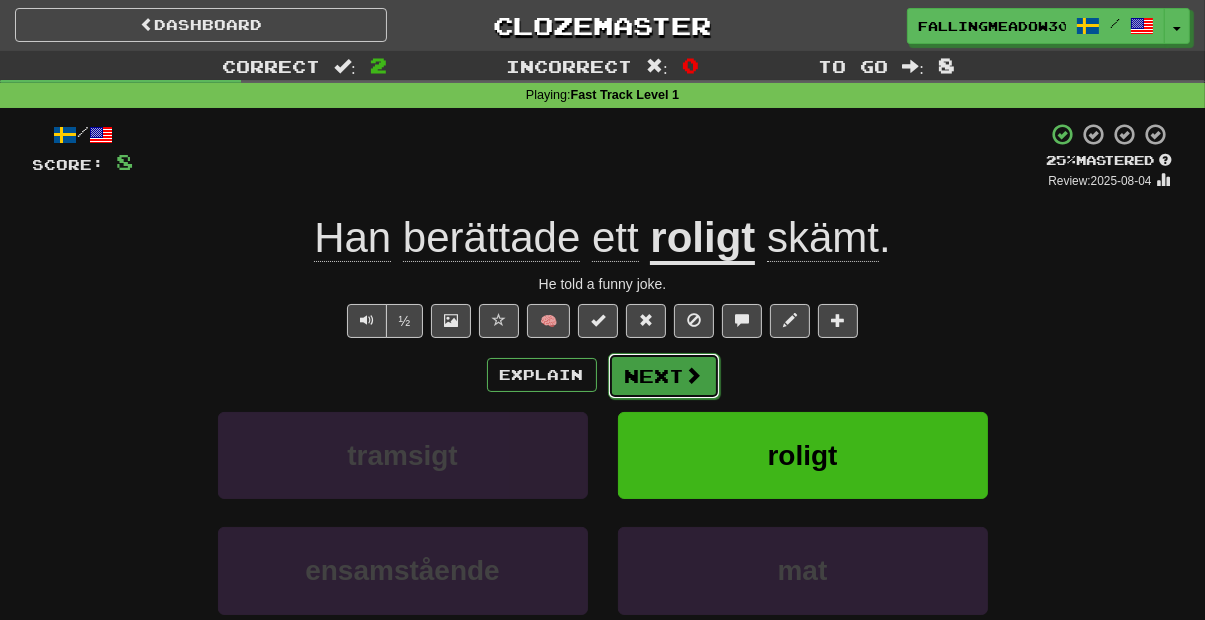 click on "Next" at bounding box center (664, 376) 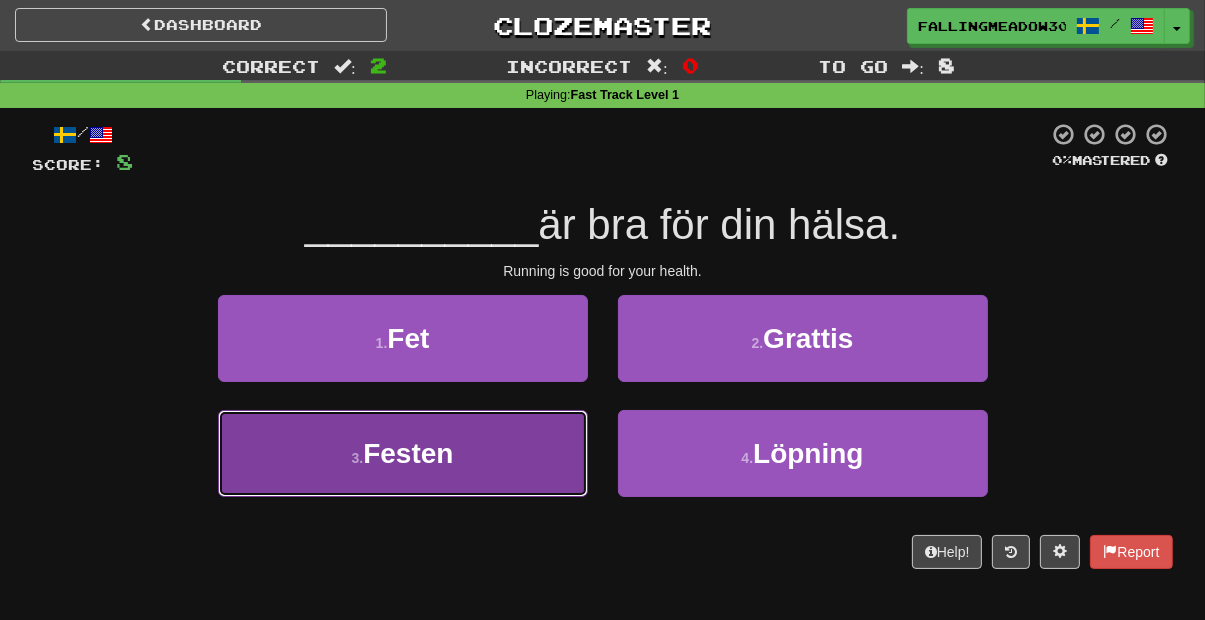 click on "3 .  Festen" at bounding box center (403, 453) 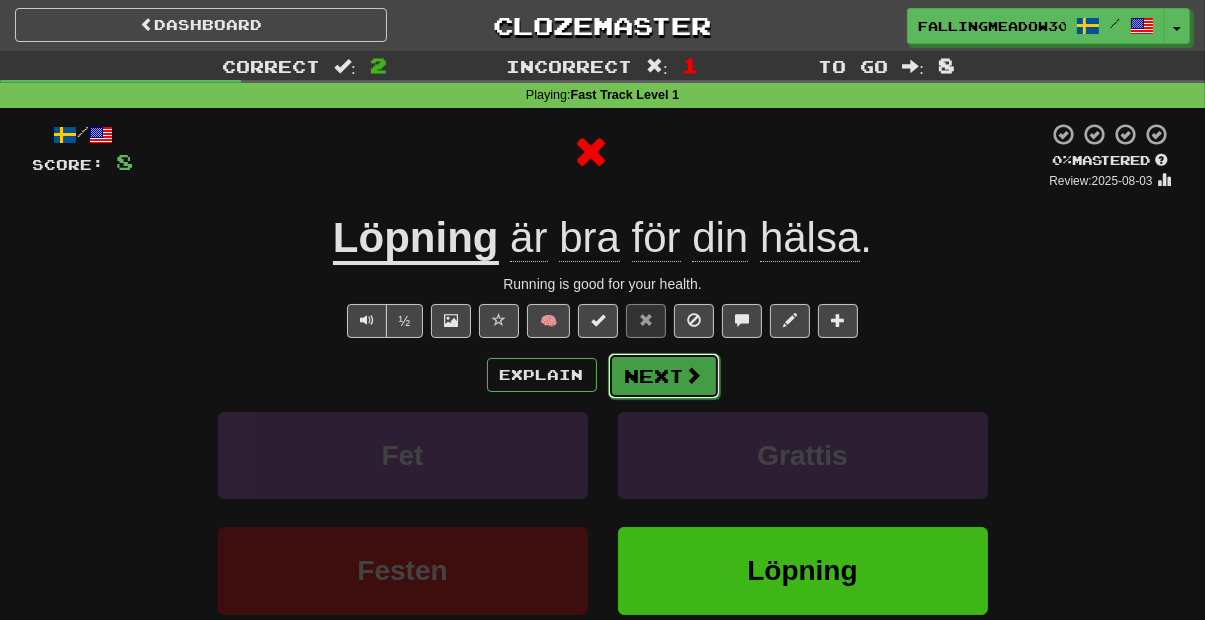 click on "Next" at bounding box center [664, 376] 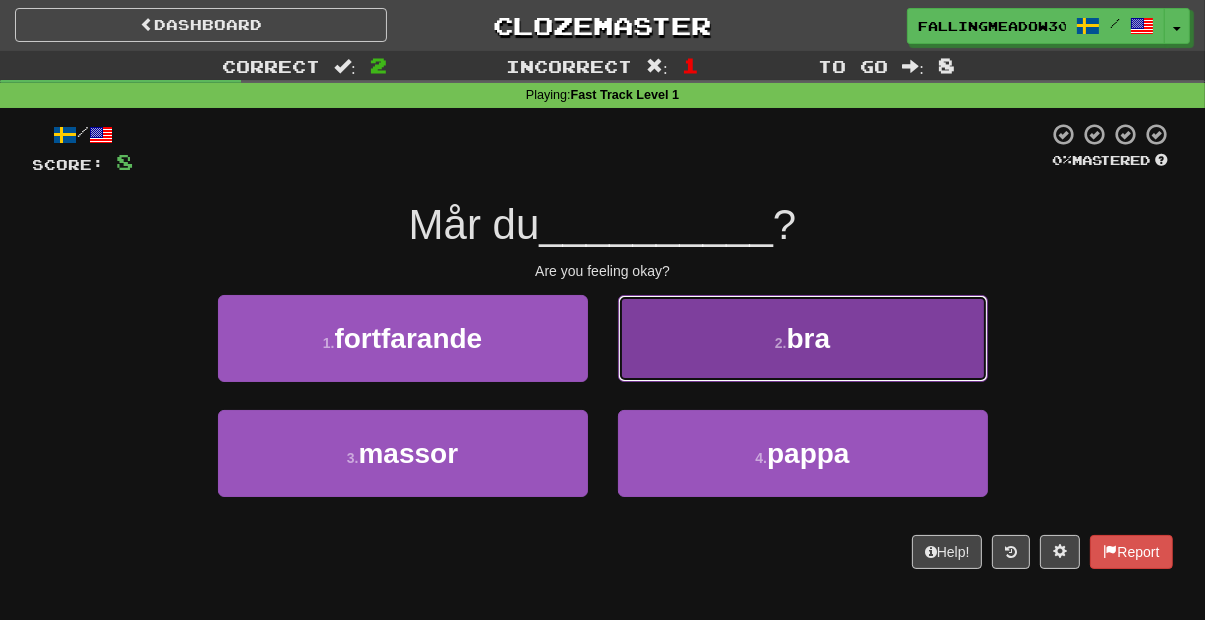 click on "2 .  bra" at bounding box center [803, 338] 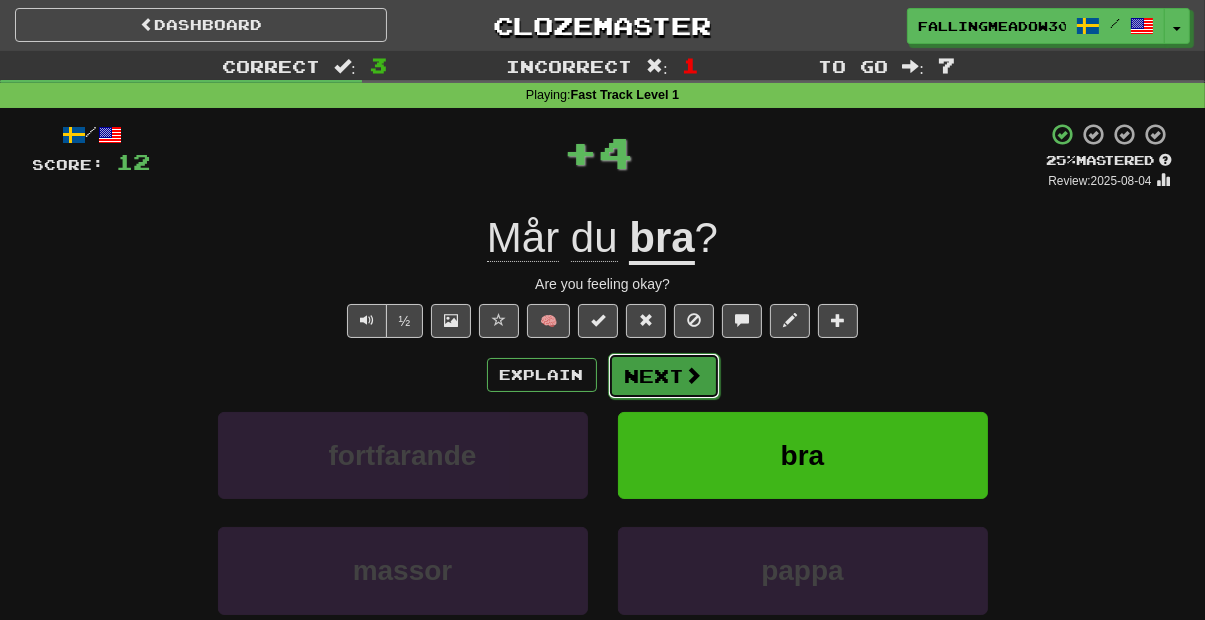 click on "Next" at bounding box center [664, 376] 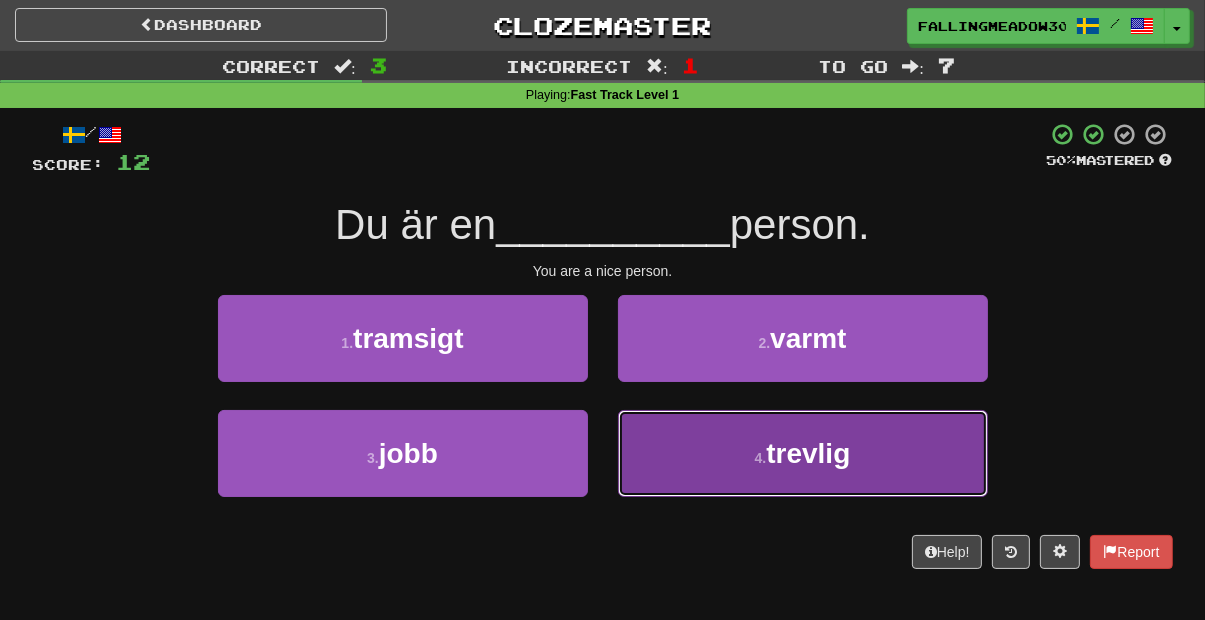 click on "trevlig" at bounding box center (808, 453) 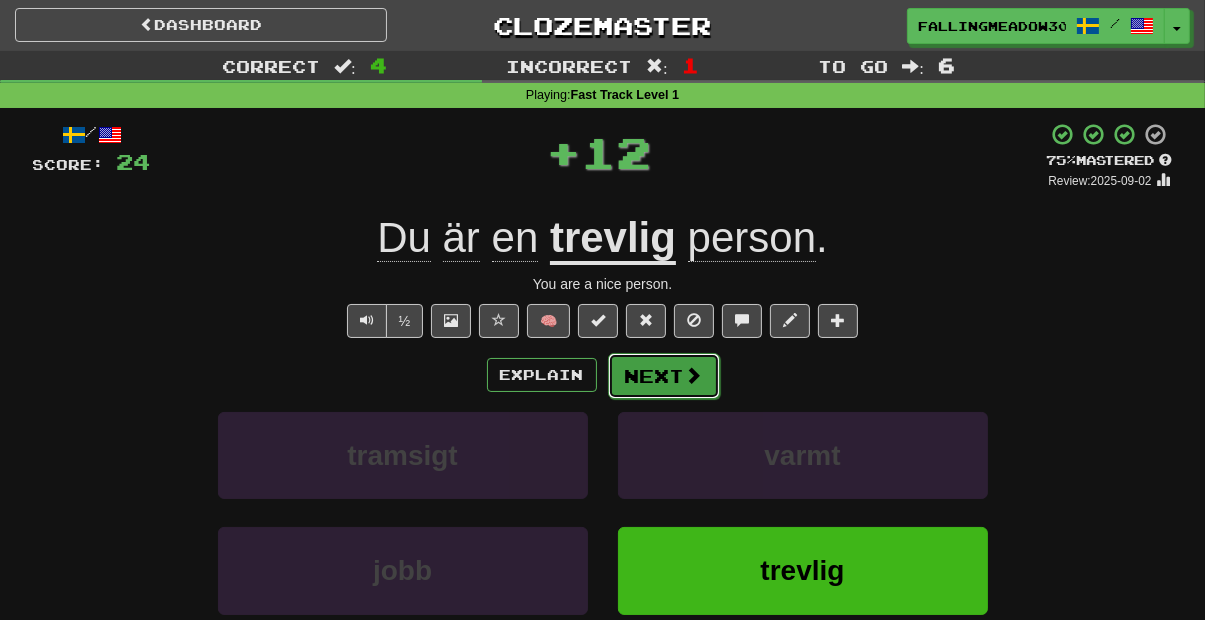 click on "Next" at bounding box center (664, 376) 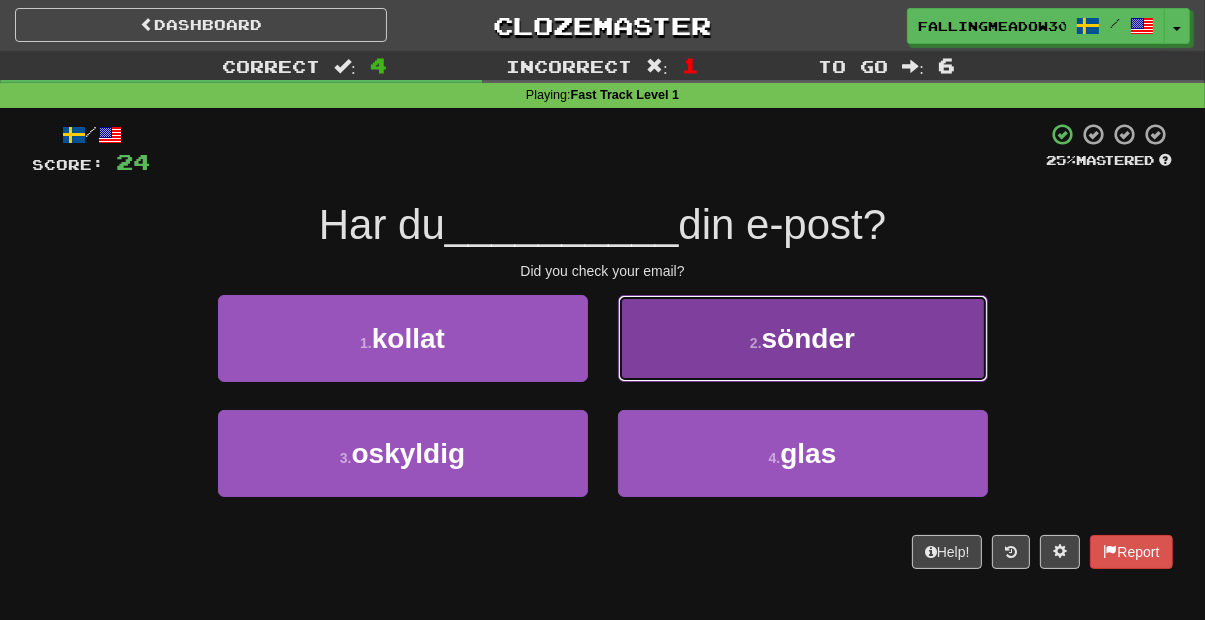 click on "2 .  sönder" at bounding box center [803, 338] 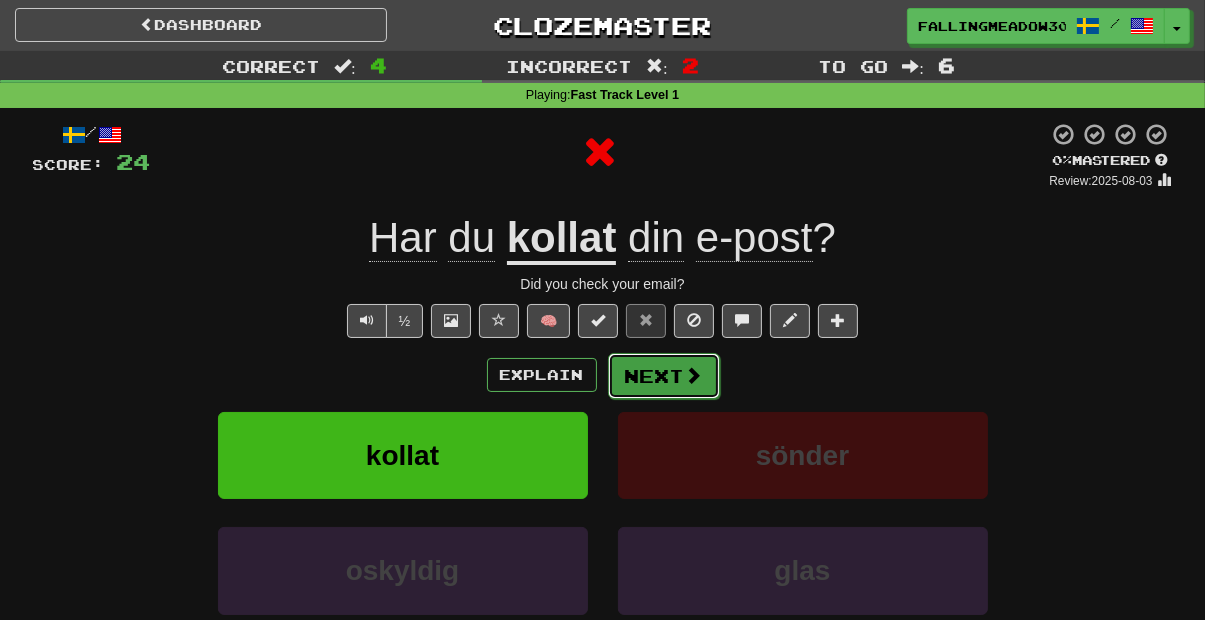 click on "Next" at bounding box center (664, 376) 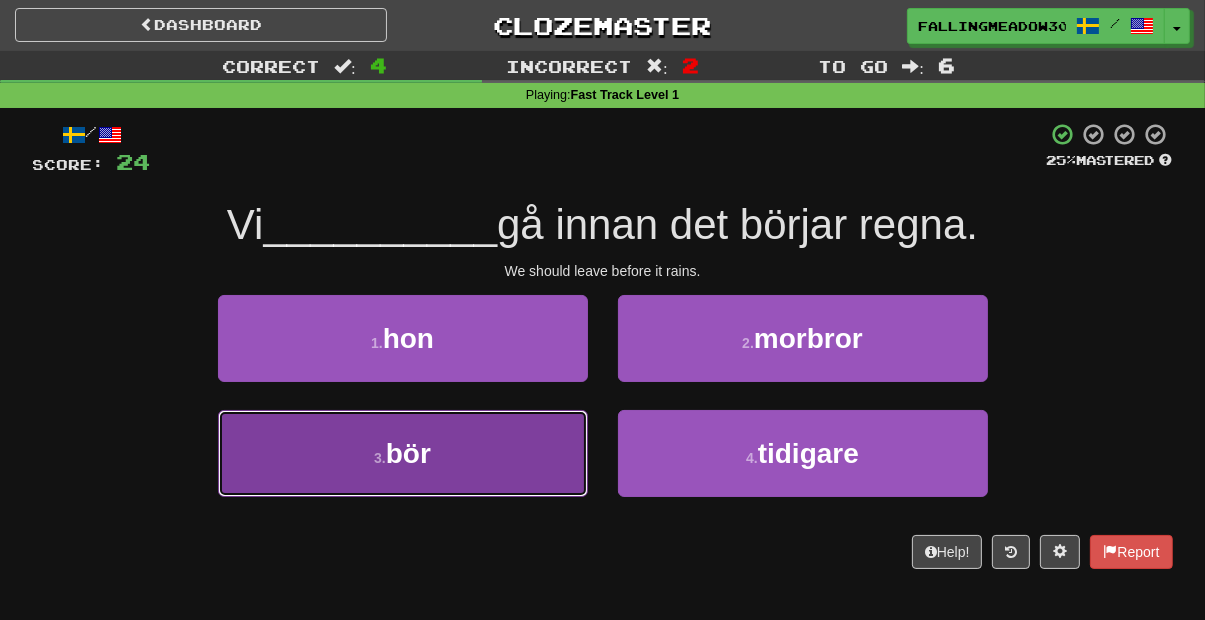 click on "3 .  bör" at bounding box center (403, 453) 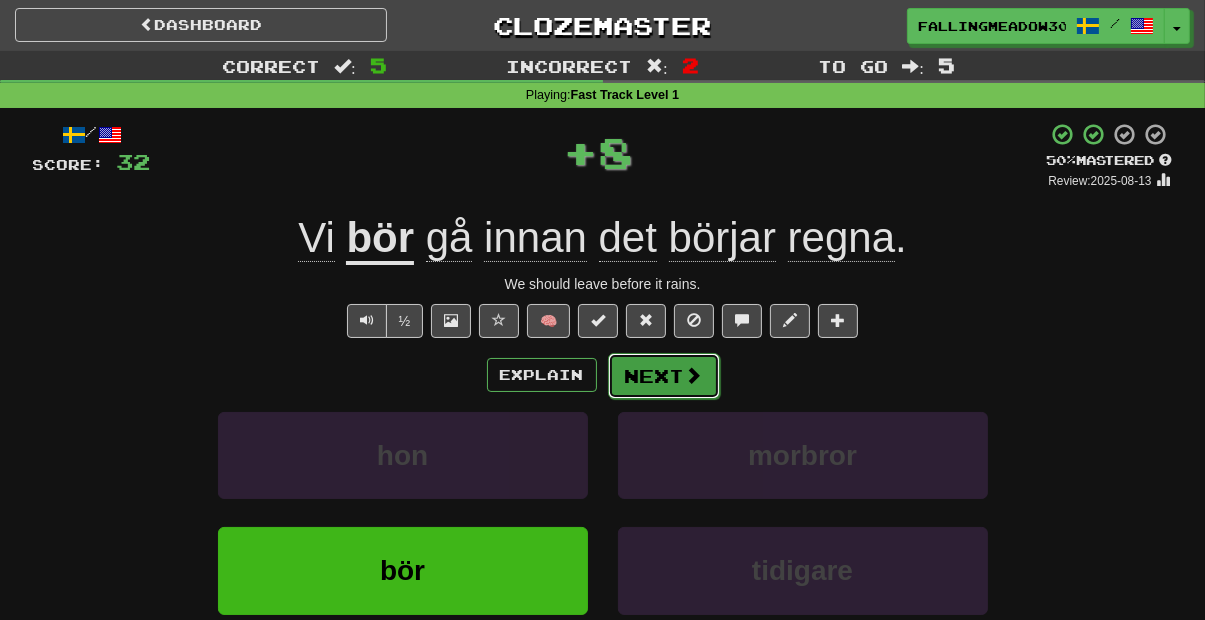 click at bounding box center (694, 375) 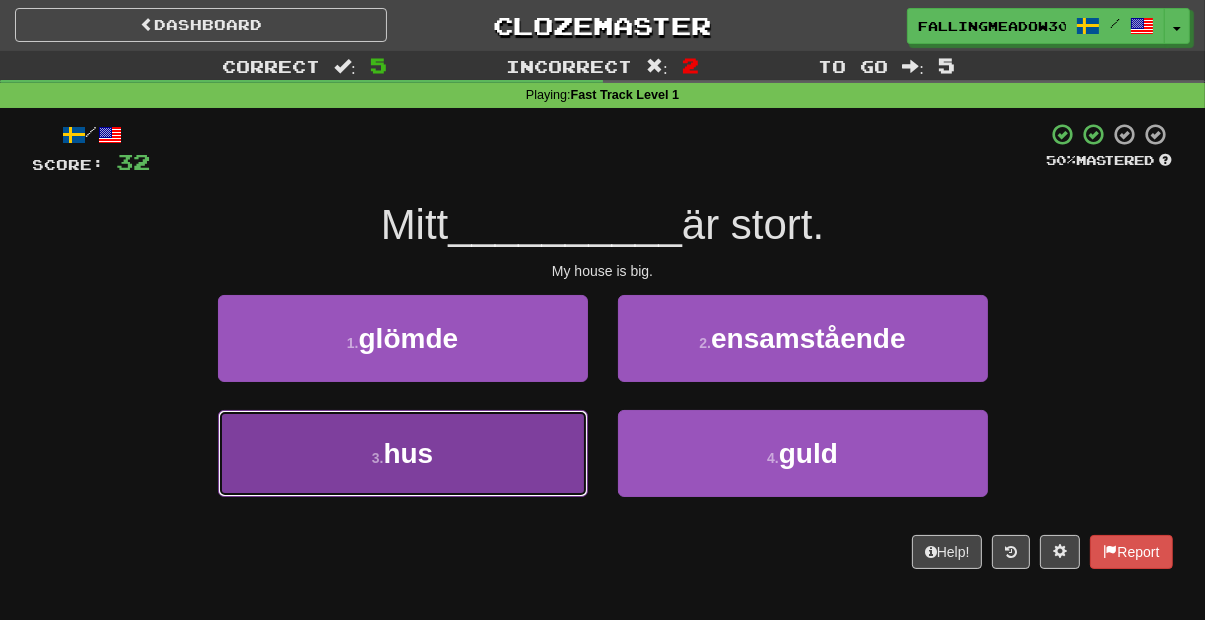 click on "3 .  hus" at bounding box center (403, 453) 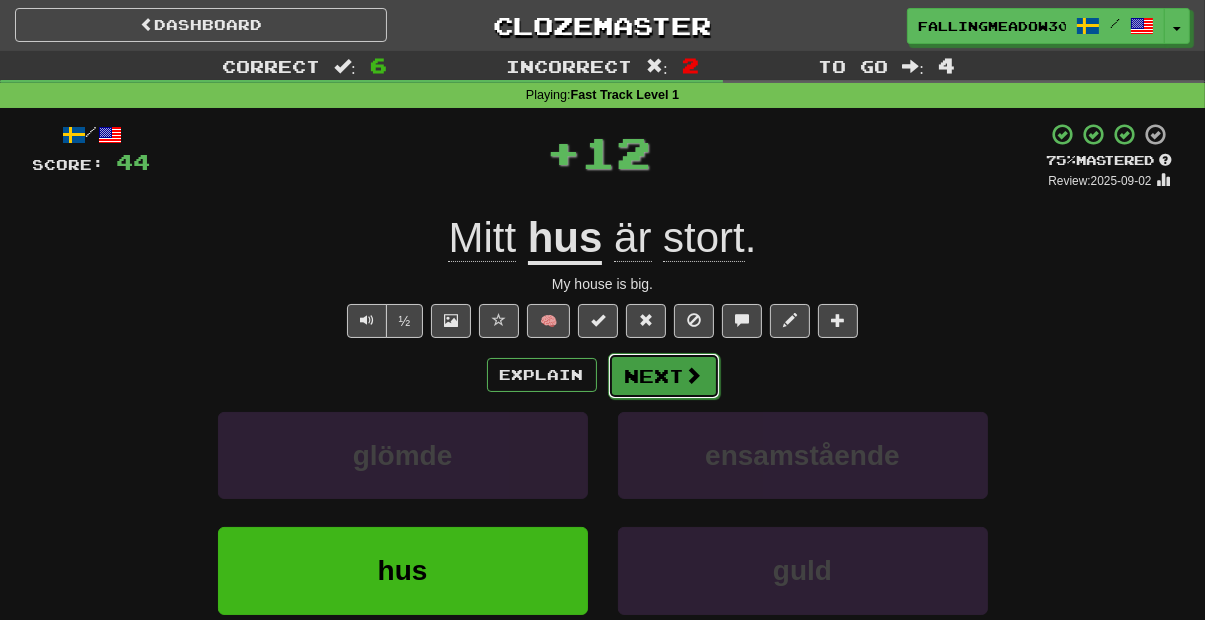 click on "Next" at bounding box center [664, 376] 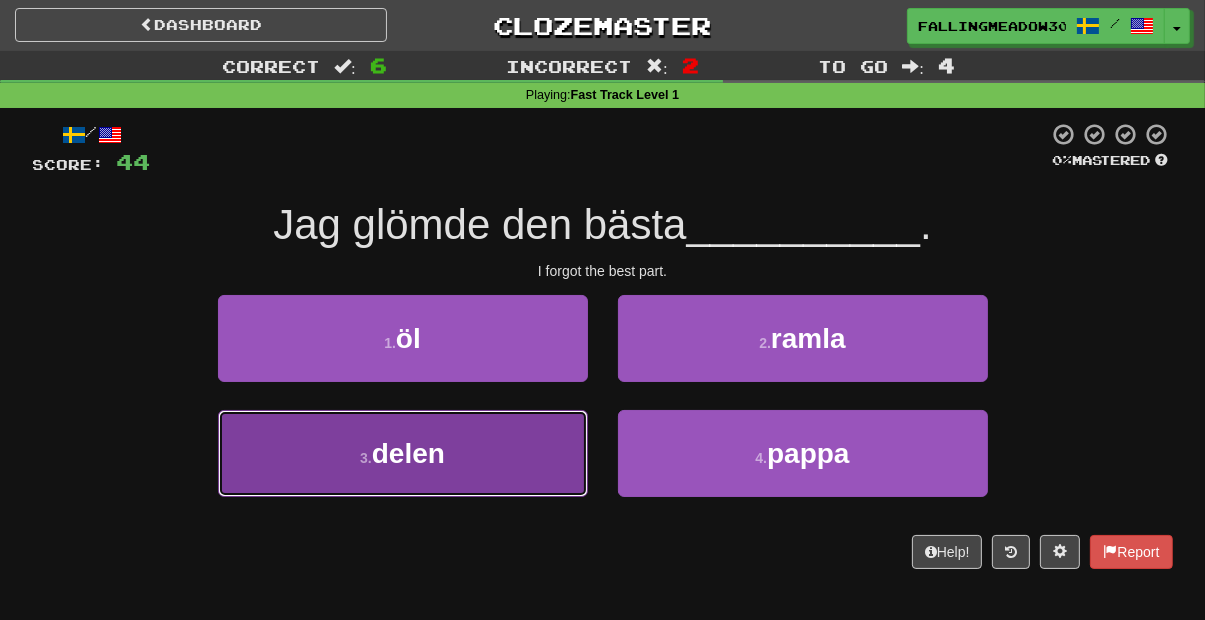 click on "3 .  [NAME]" at bounding box center [403, 453] 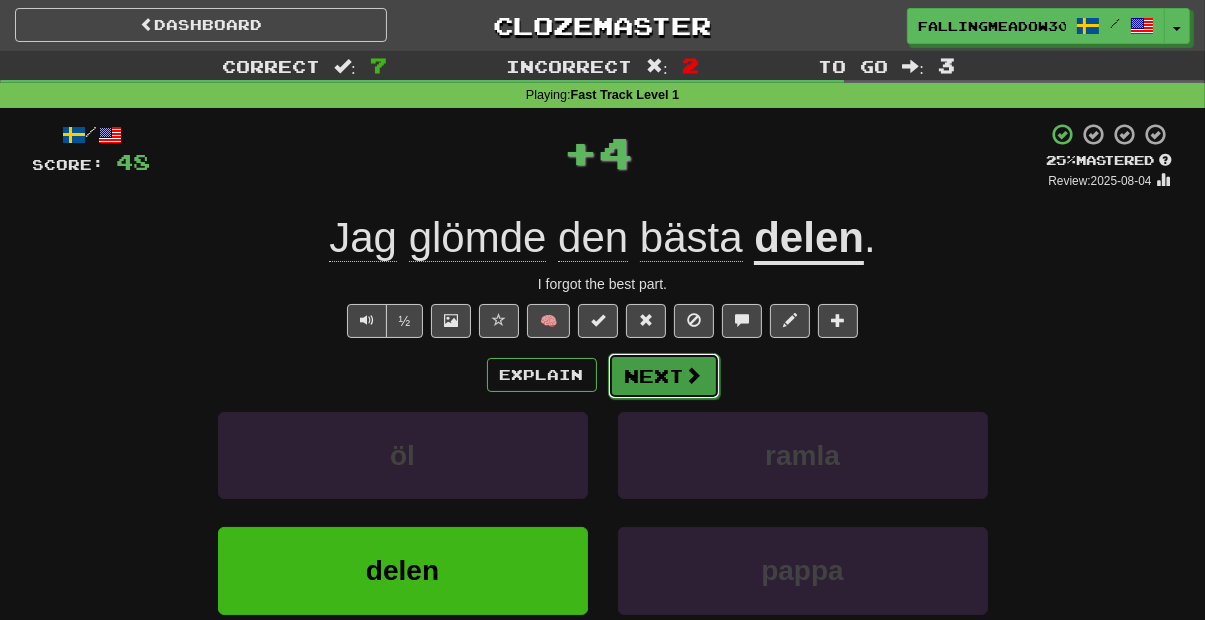 click on "Next" at bounding box center [664, 376] 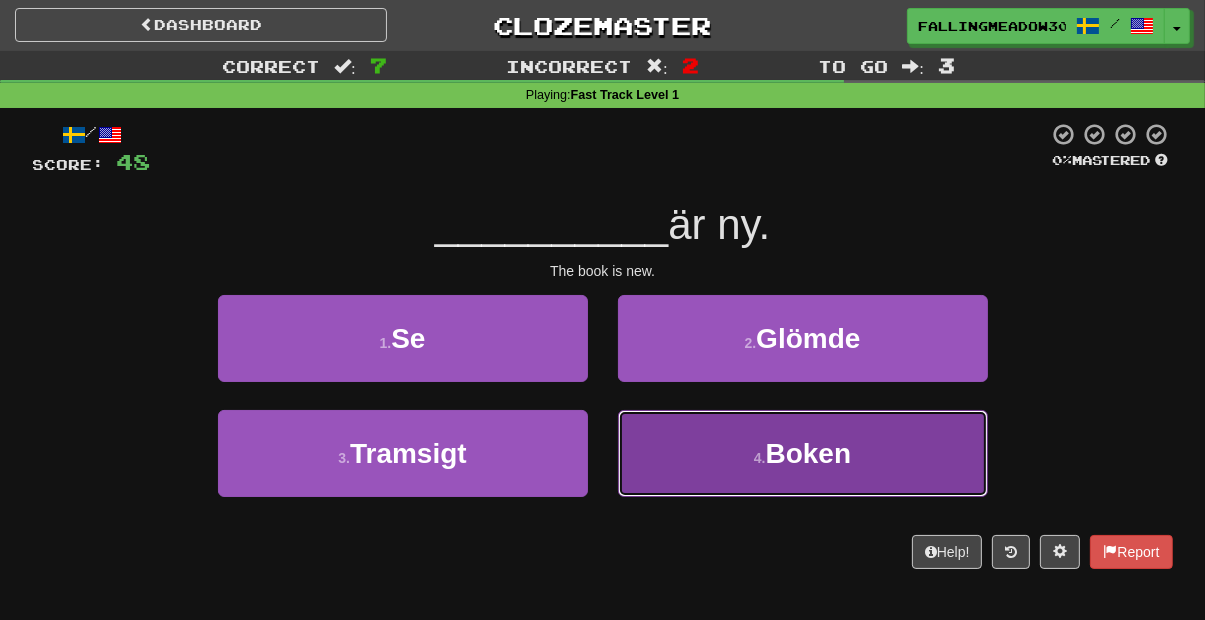 click on "4 .  Boken" at bounding box center (803, 453) 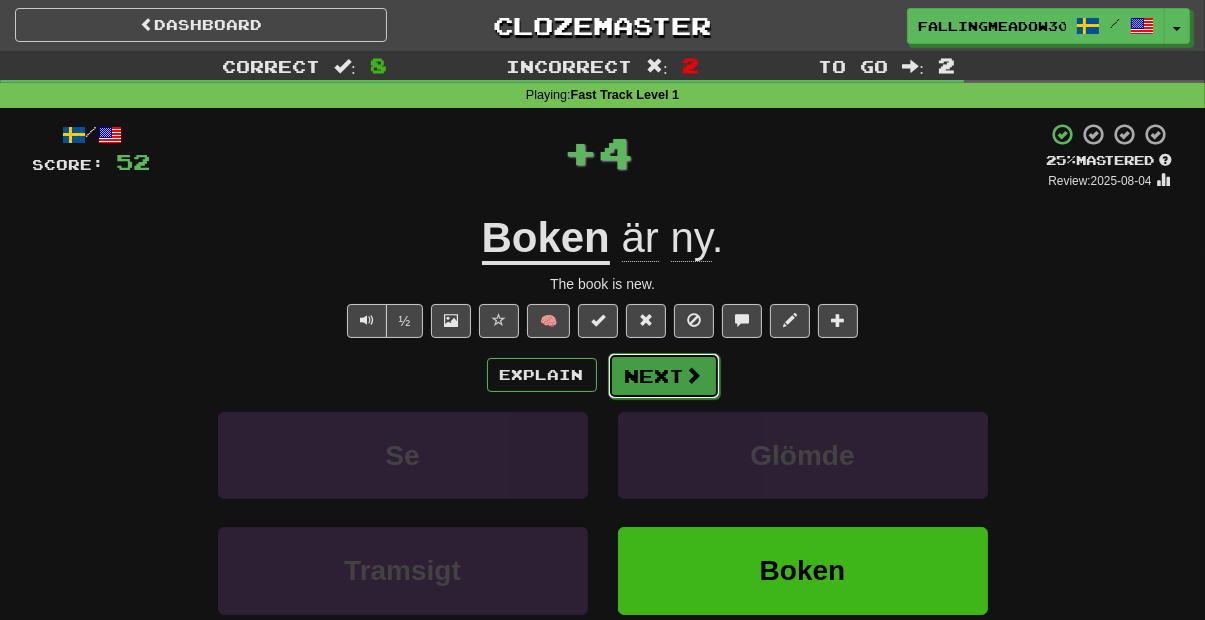 click on "Next" at bounding box center [664, 376] 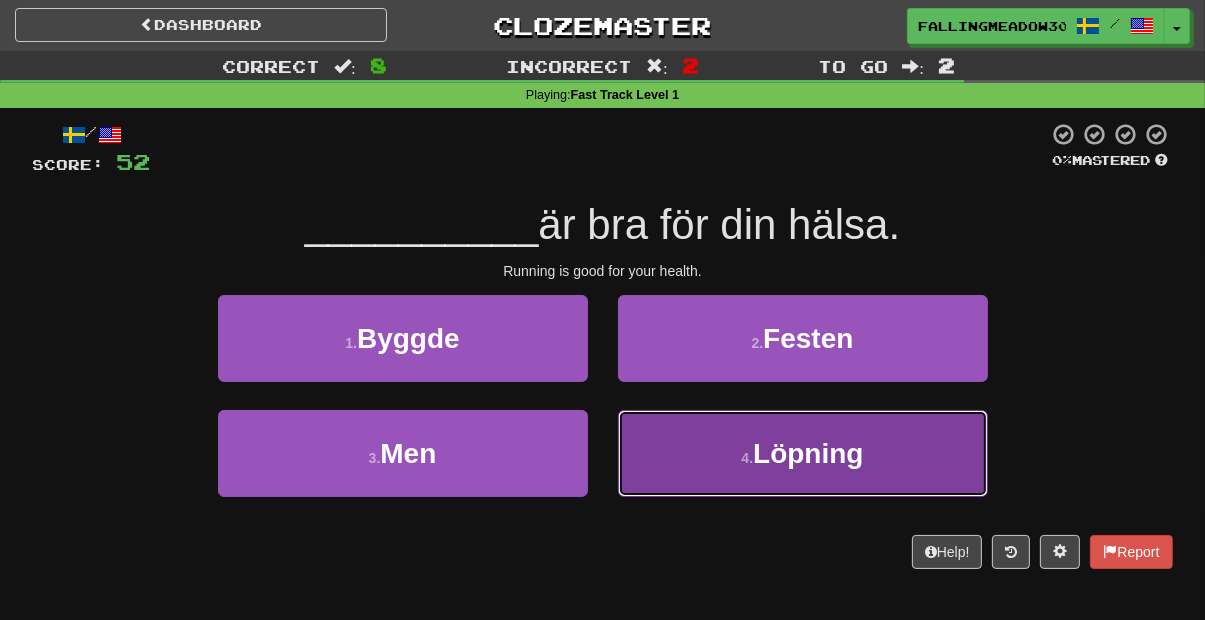 click on "4 .  Löpning" at bounding box center [803, 453] 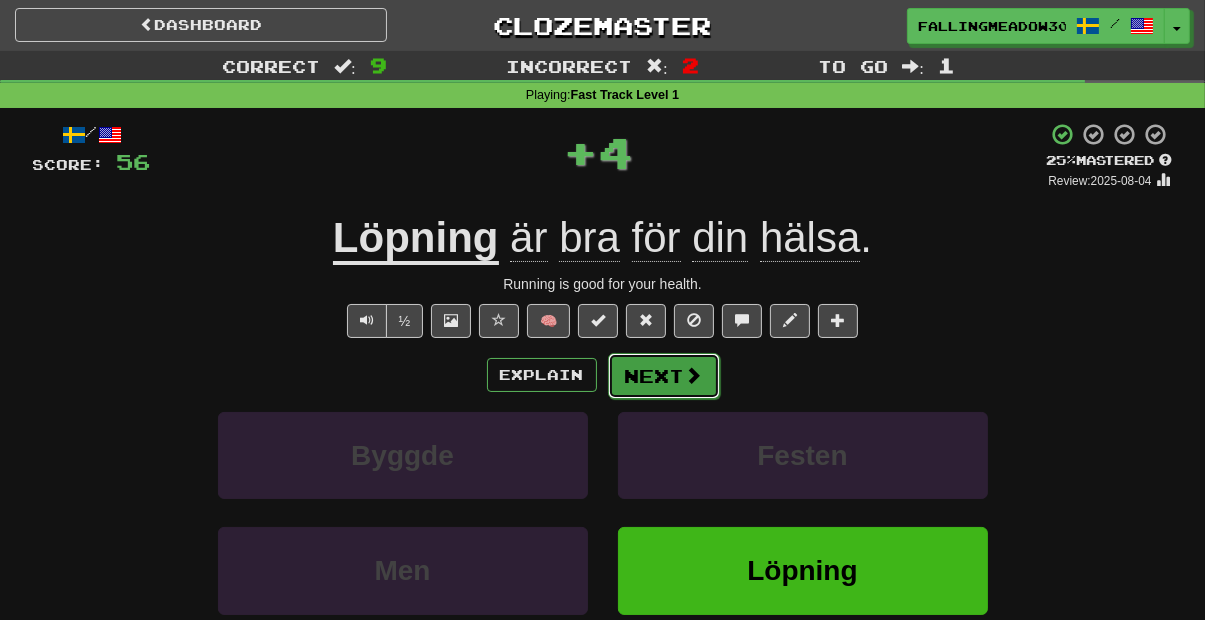 click at bounding box center [694, 375] 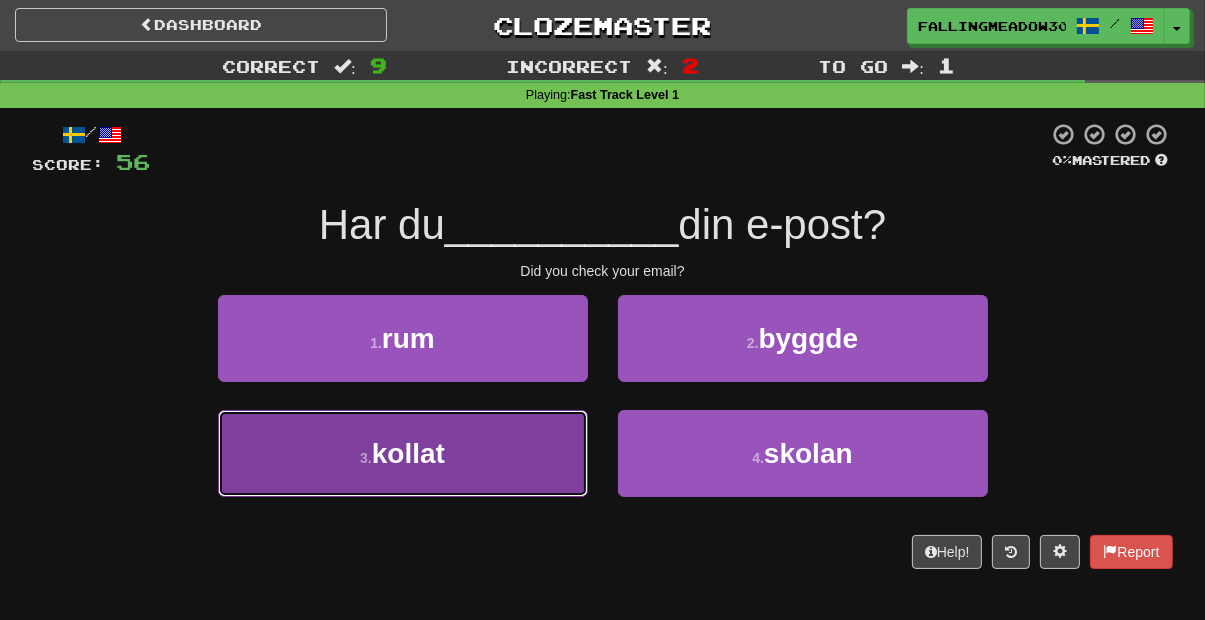 click on "3 .  [NAME]" at bounding box center [403, 453] 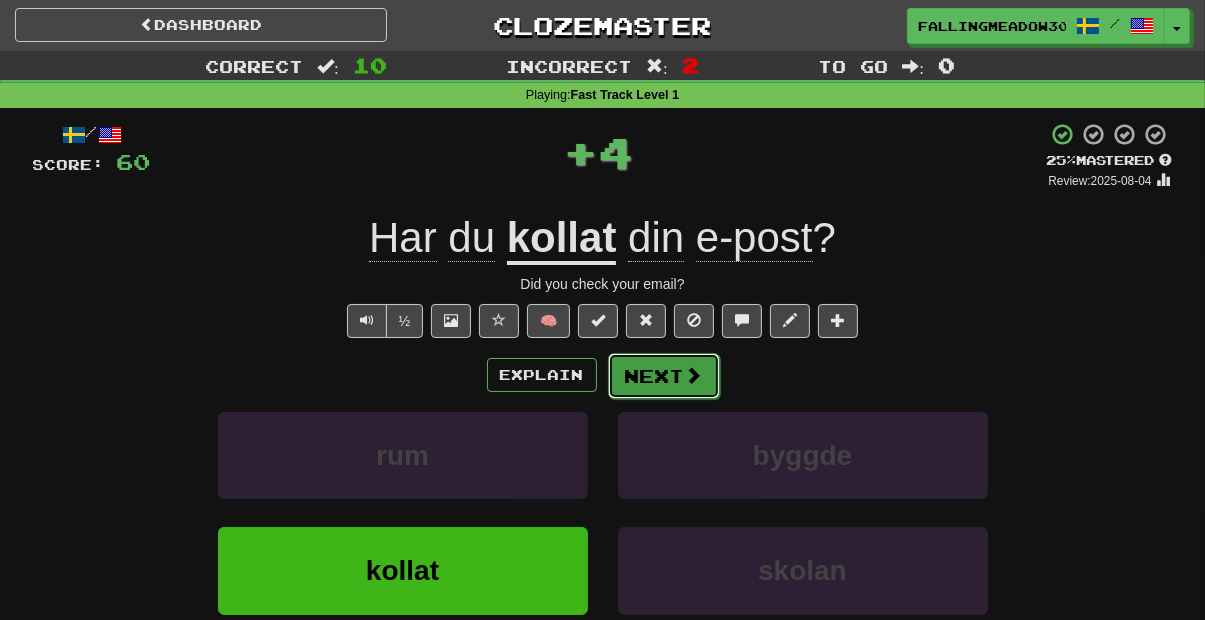 click at bounding box center [694, 375] 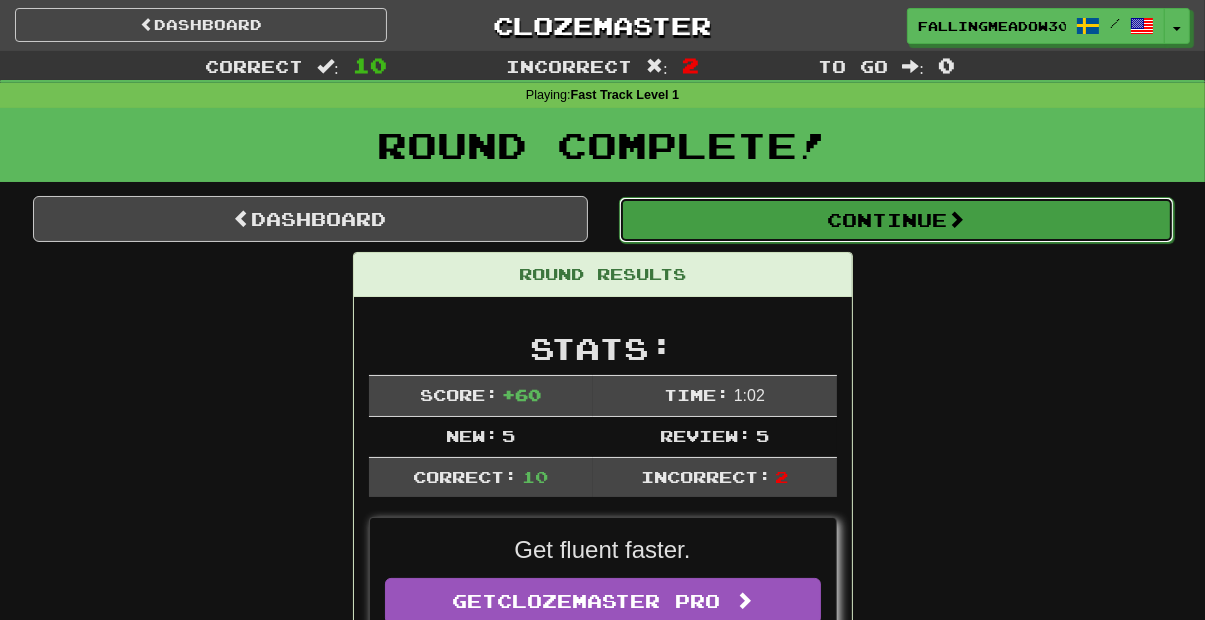 click on "Continue" at bounding box center [896, 220] 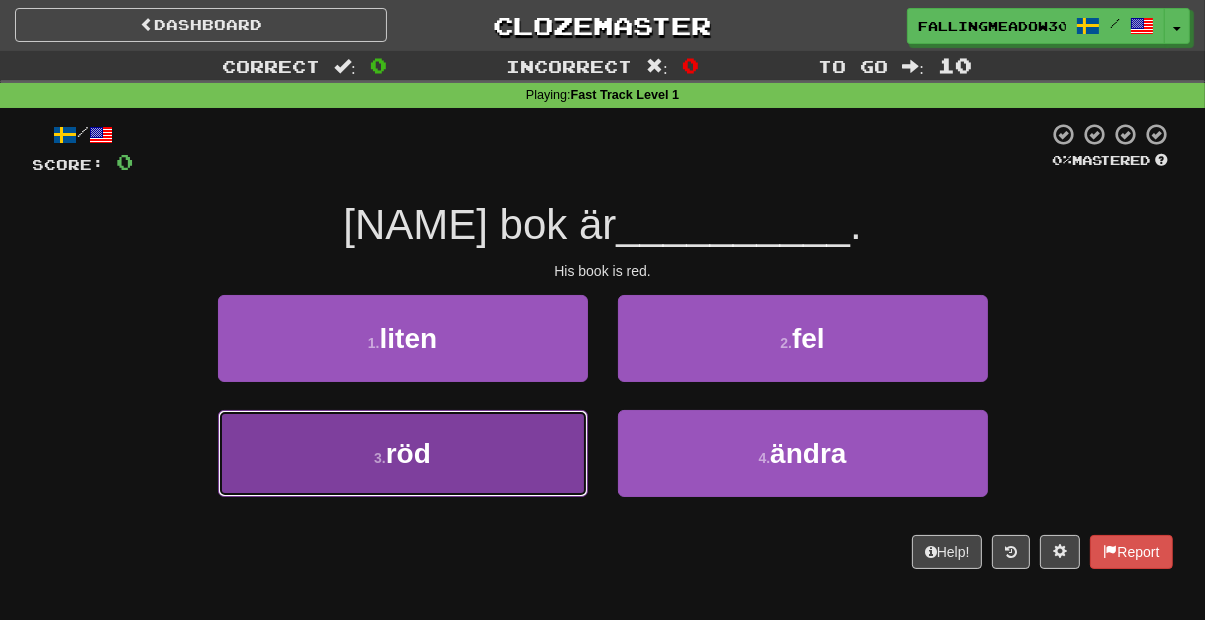 click on "3 .  röd" at bounding box center [403, 453] 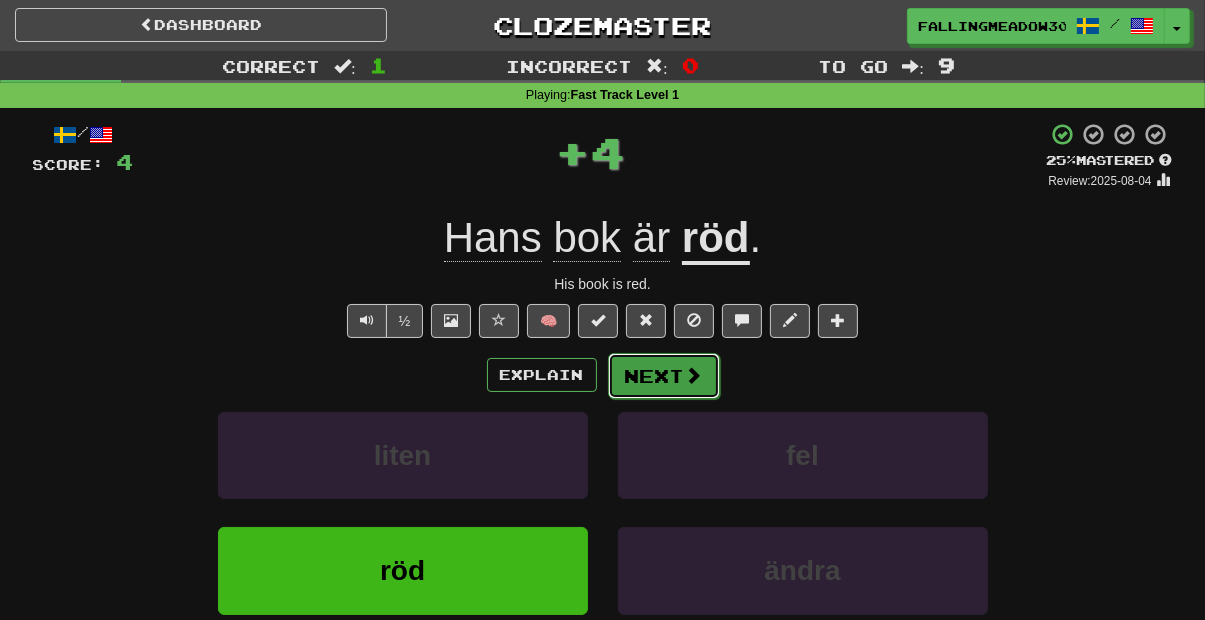 click on "Next" at bounding box center (664, 376) 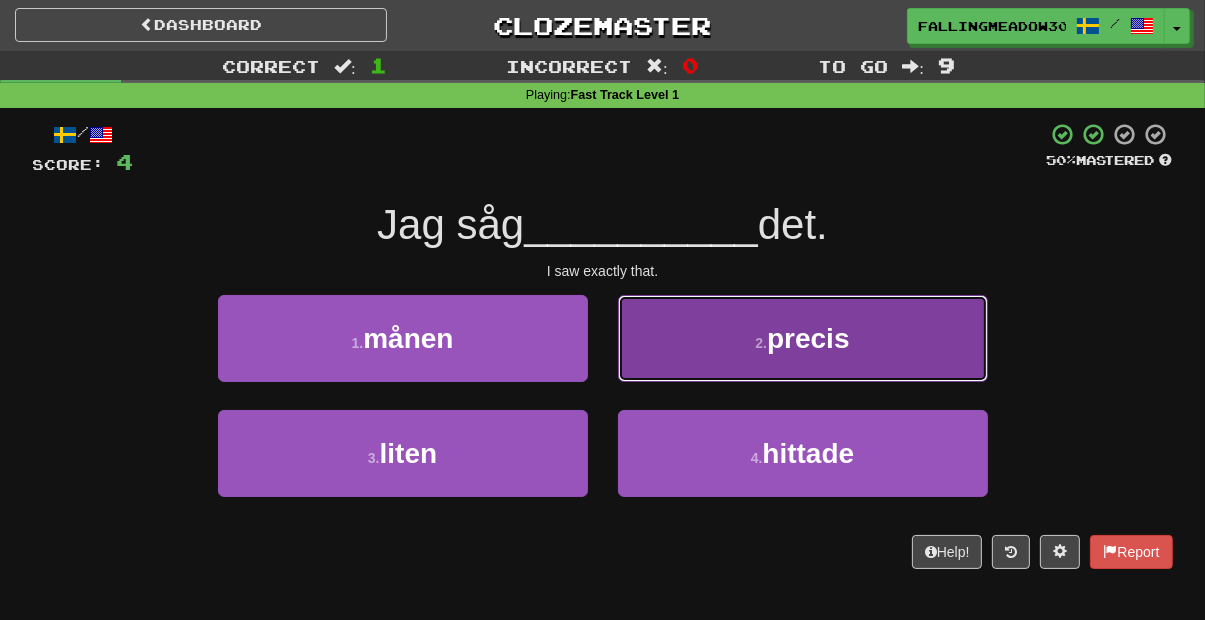 click on "precis" at bounding box center (808, 338) 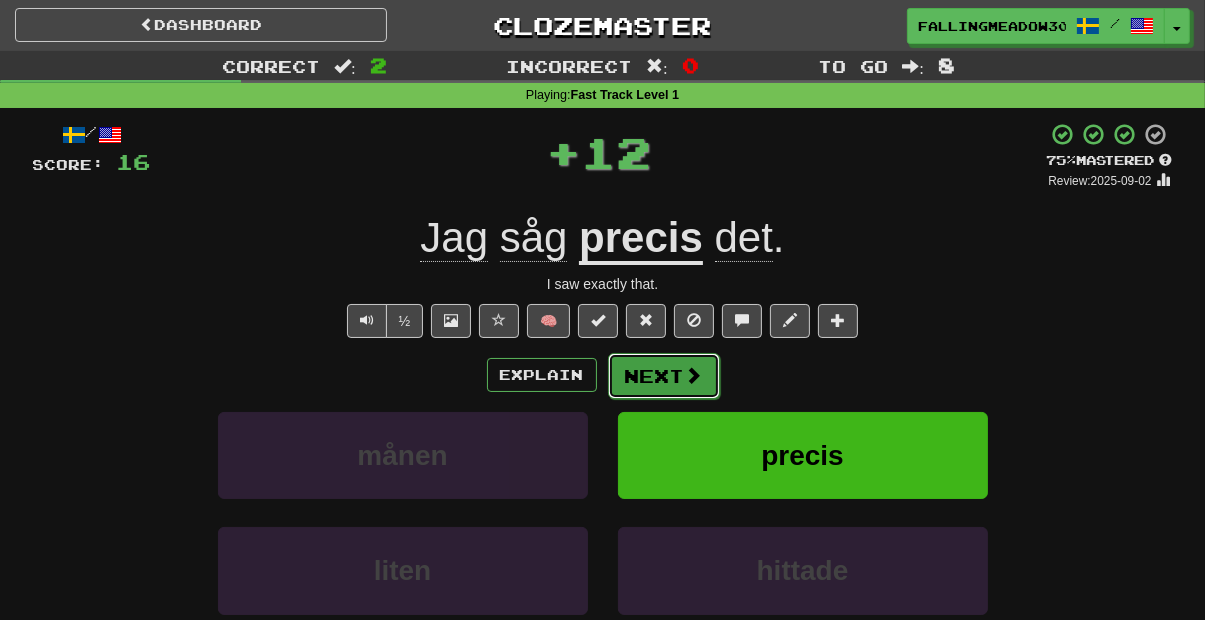 click on "Next" at bounding box center [664, 376] 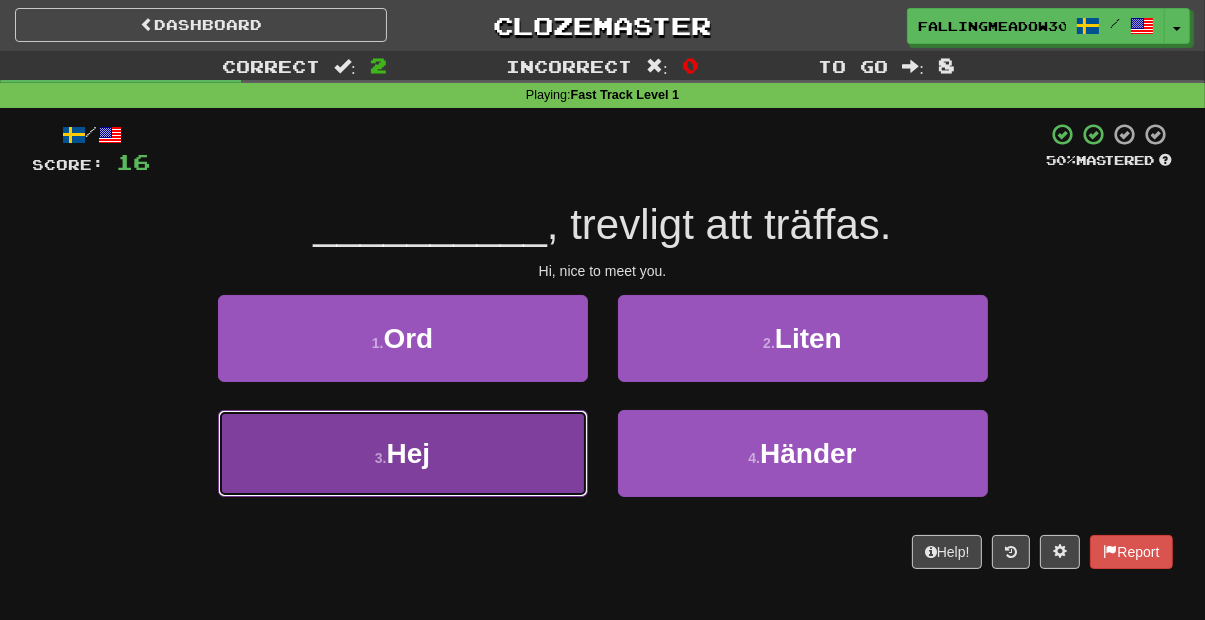 click on "3 .  Hej" at bounding box center [403, 453] 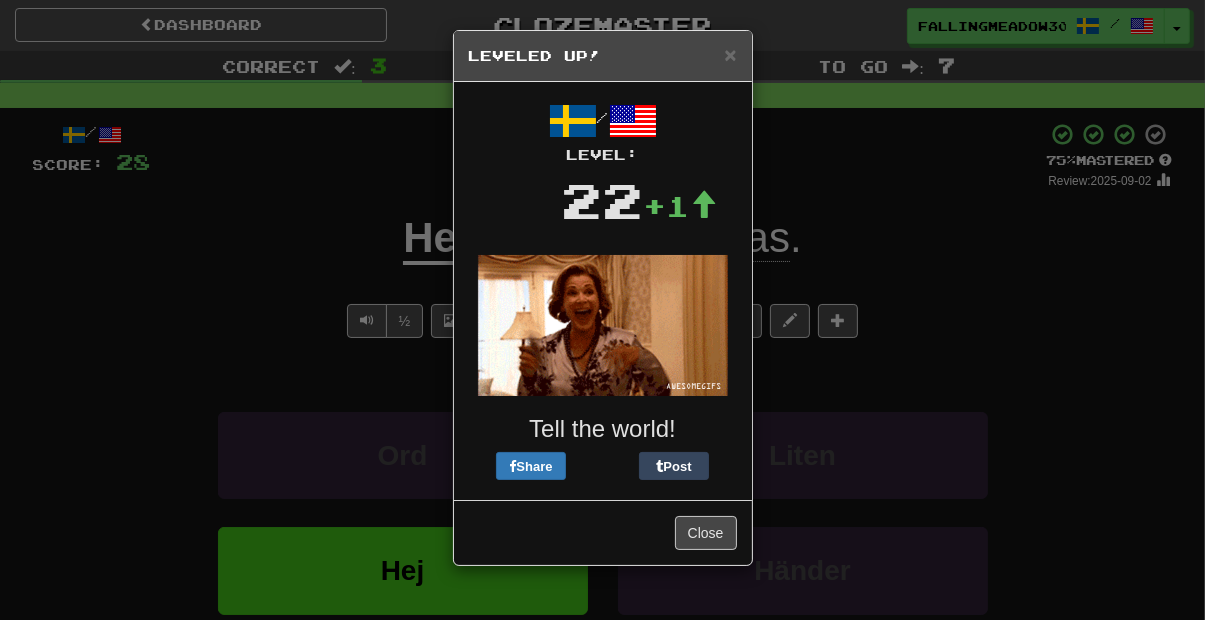 click on "× Leveled Up!" at bounding box center (603, 56) 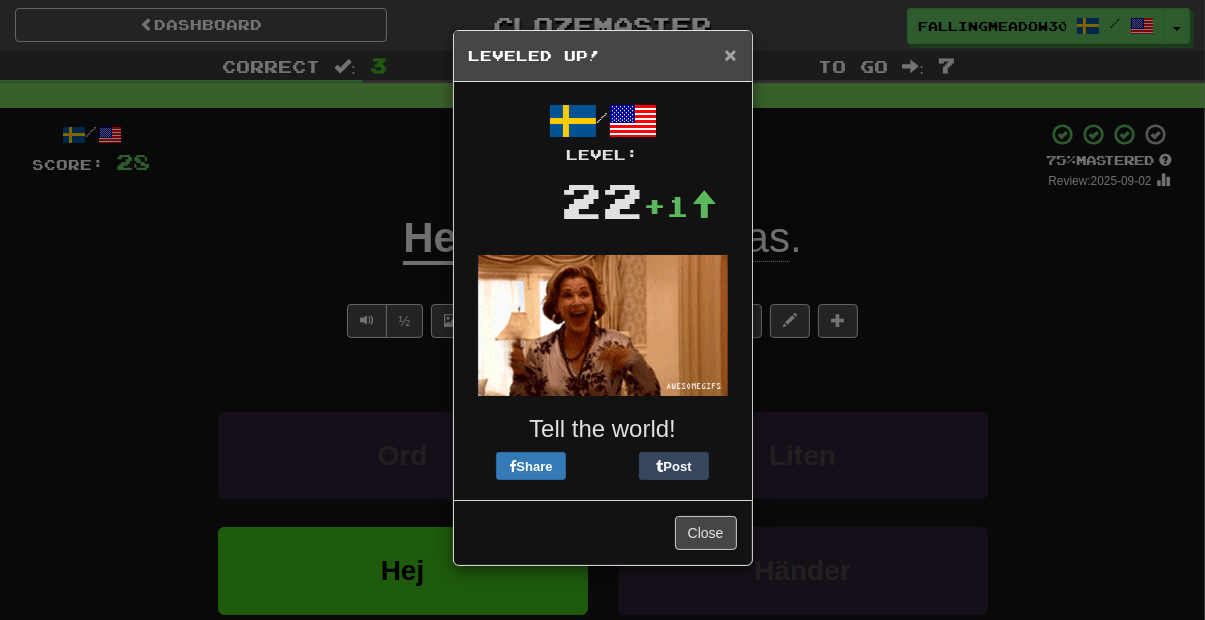 click on "×" at bounding box center (730, 54) 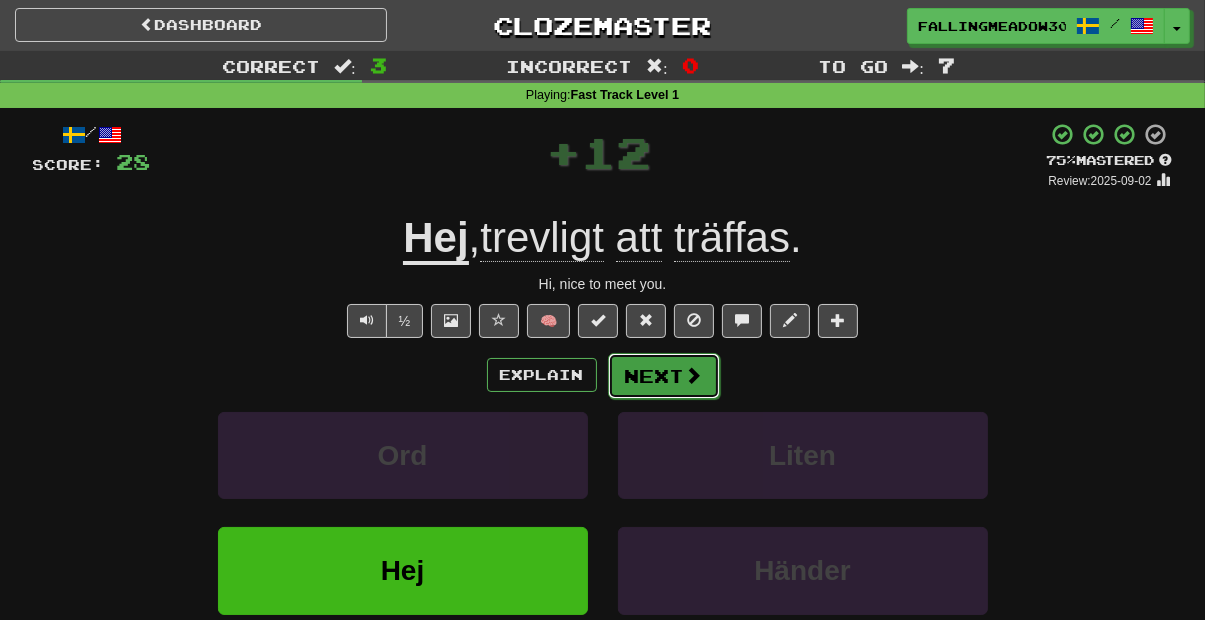 click at bounding box center (694, 375) 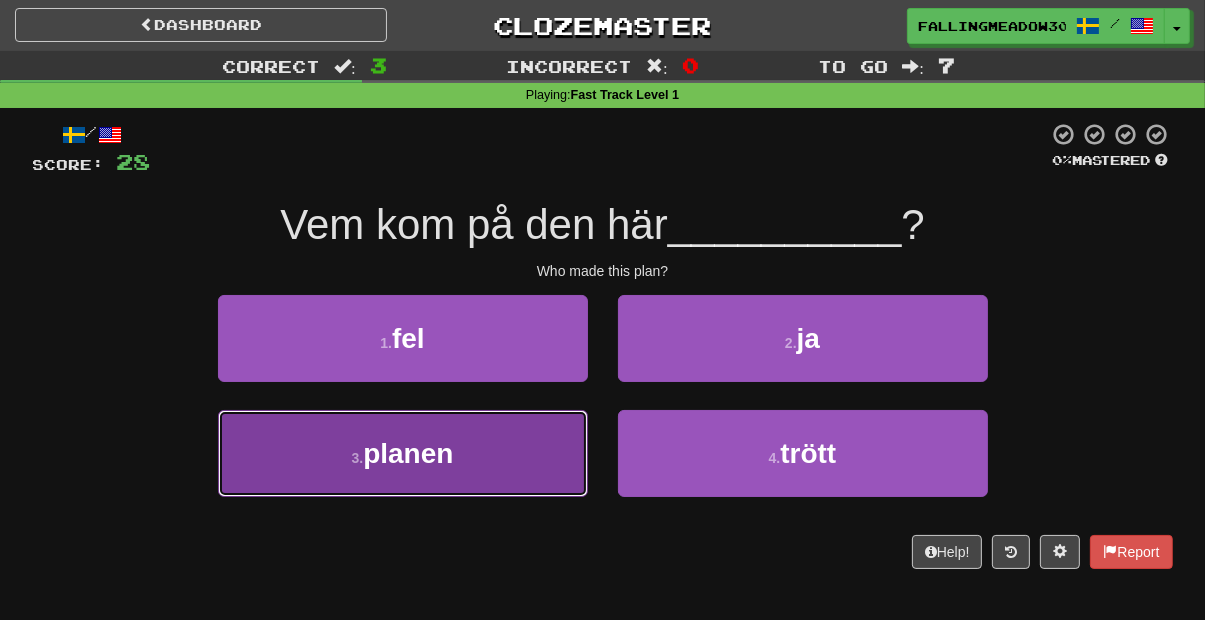 click on "3 .  planen" at bounding box center [403, 453] 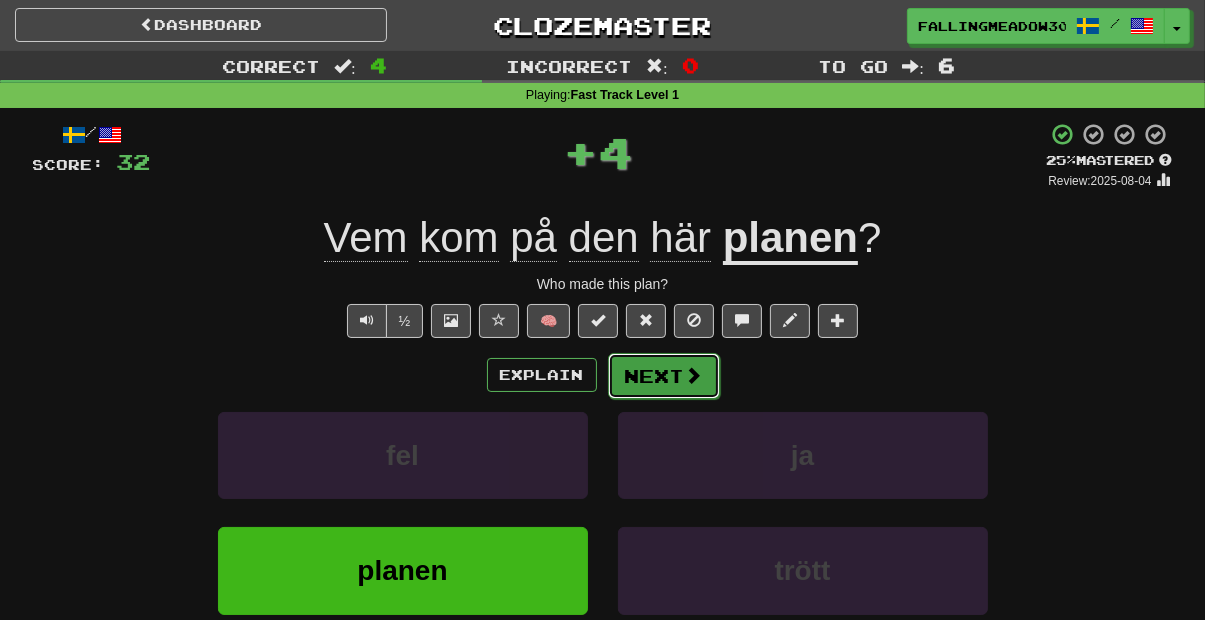 click on "Next" at bounding box center [664, 376] 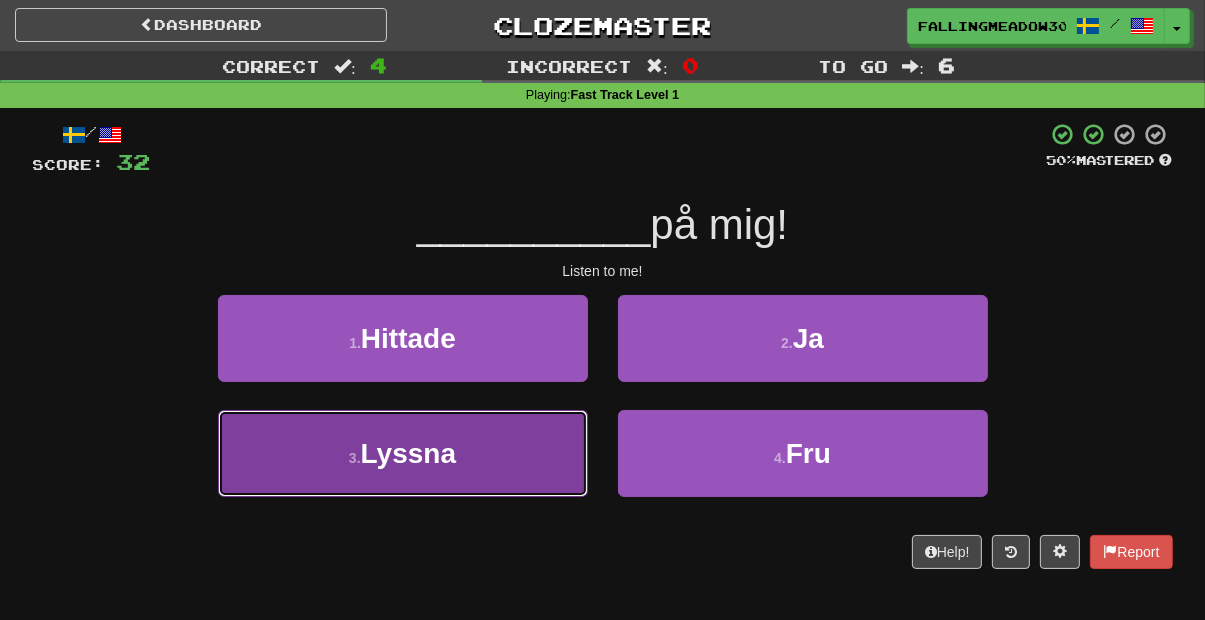 click on "3 .  Lyssna" at bounding box center [403, 453] 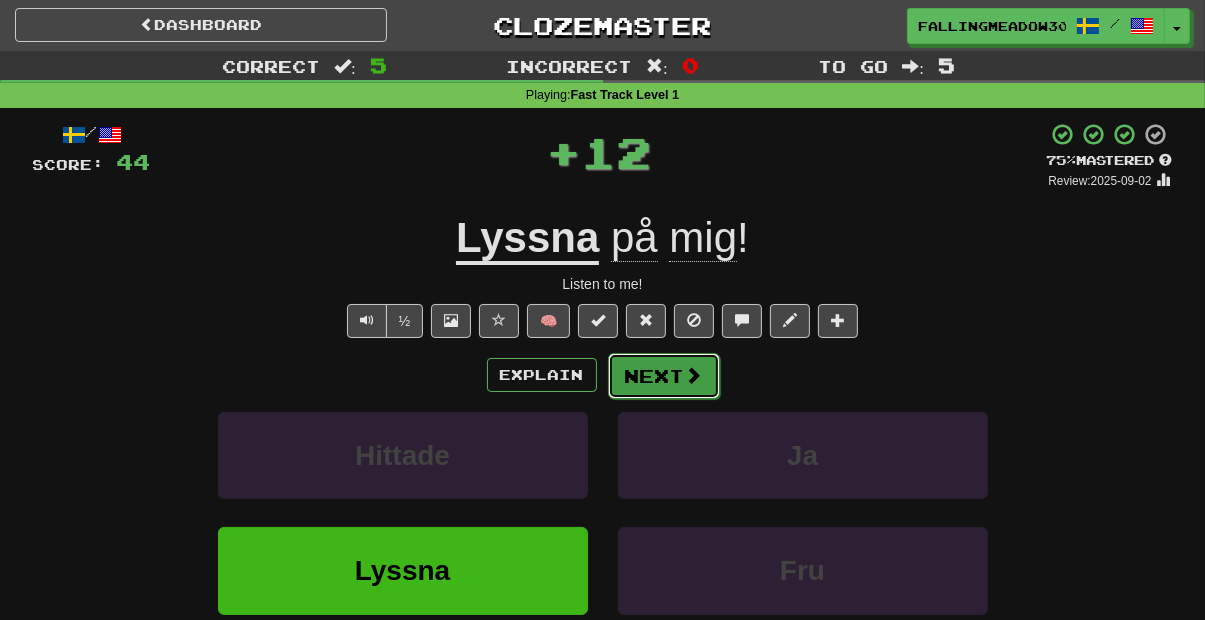 click on "Next" at bounding box center [664, 376] 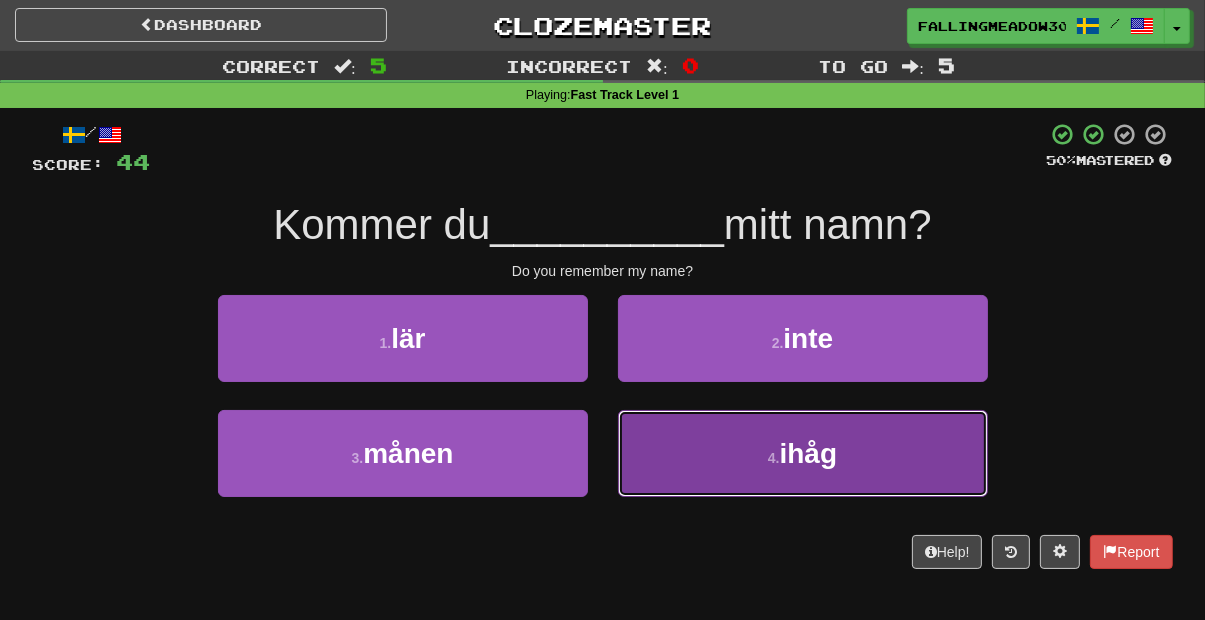 click on "4 .  ihåg" at bounding box center [803, 453] 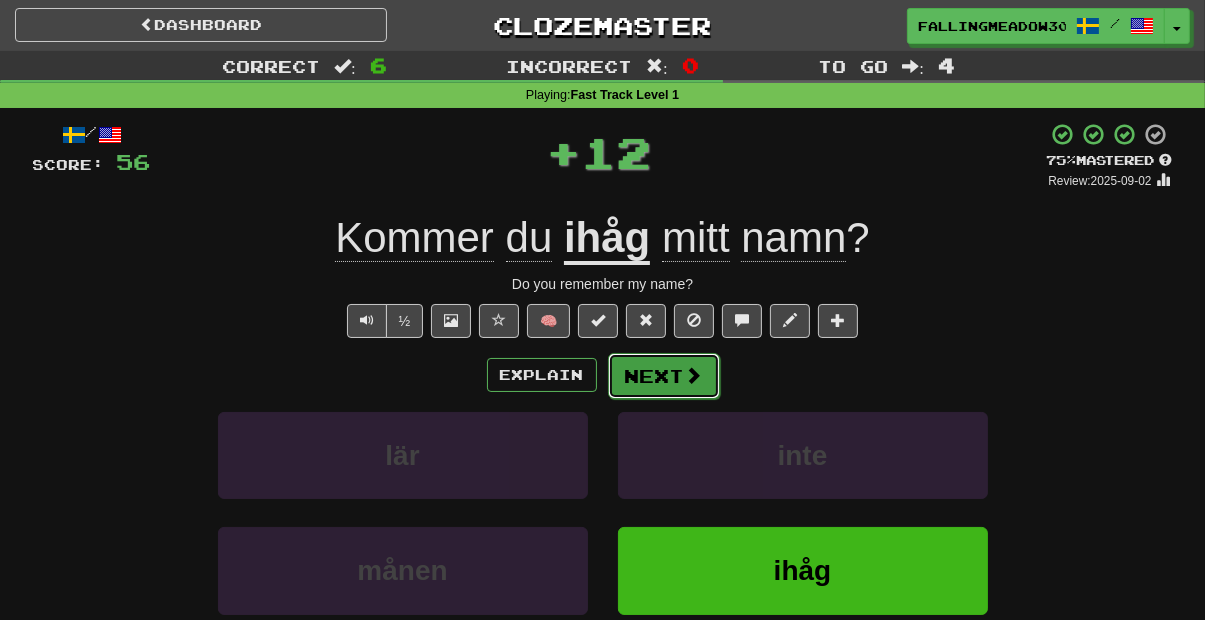 click at bounding box center [694, 375] 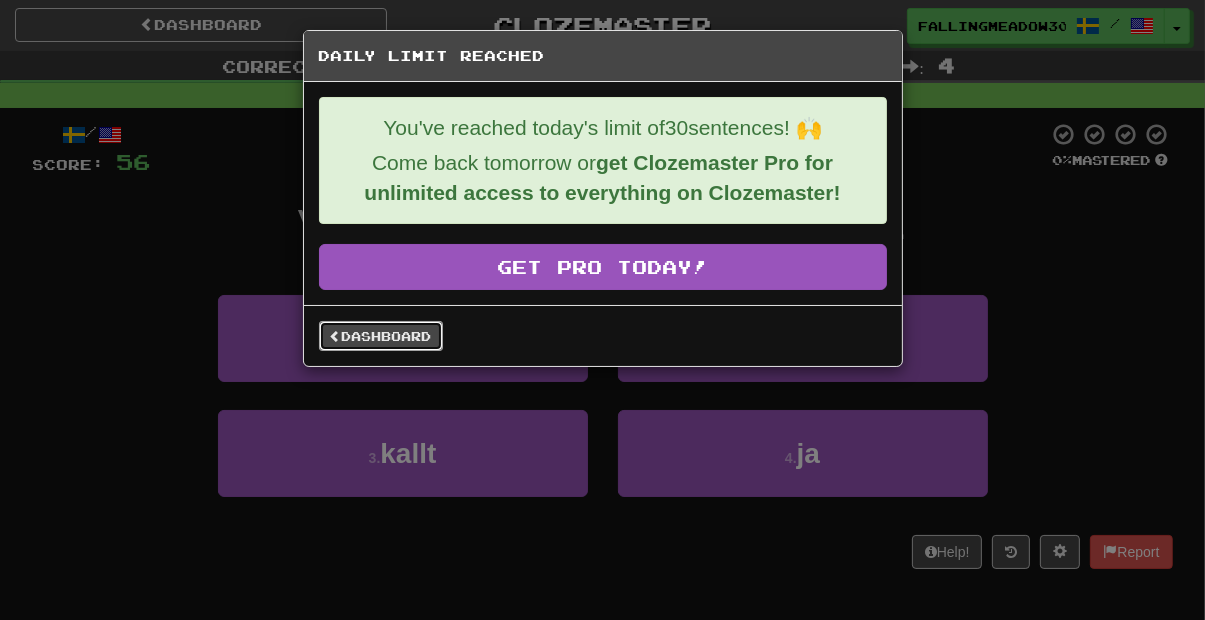 click on "Dashboard" at bounding box center (381, 336) 